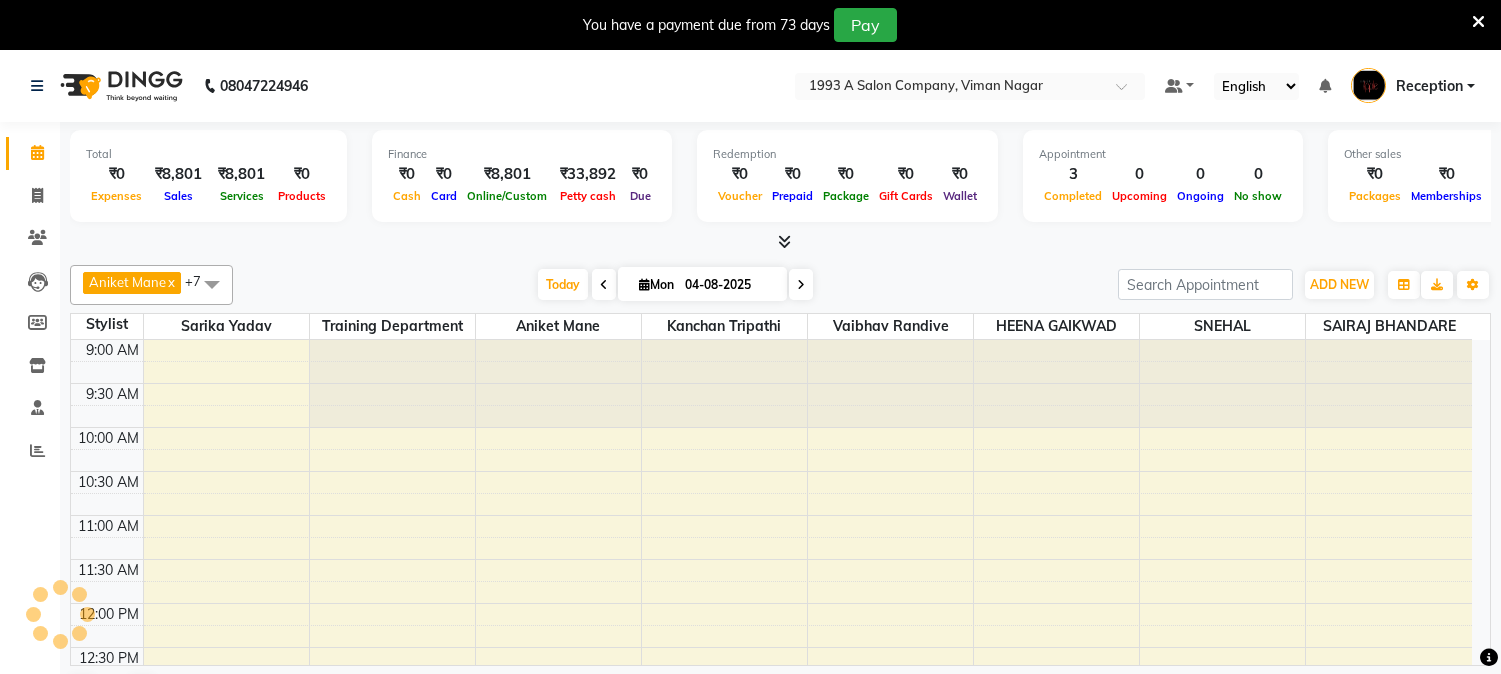 scroll, scrollTop: 50, scrollLeft: 0, axis: vertical 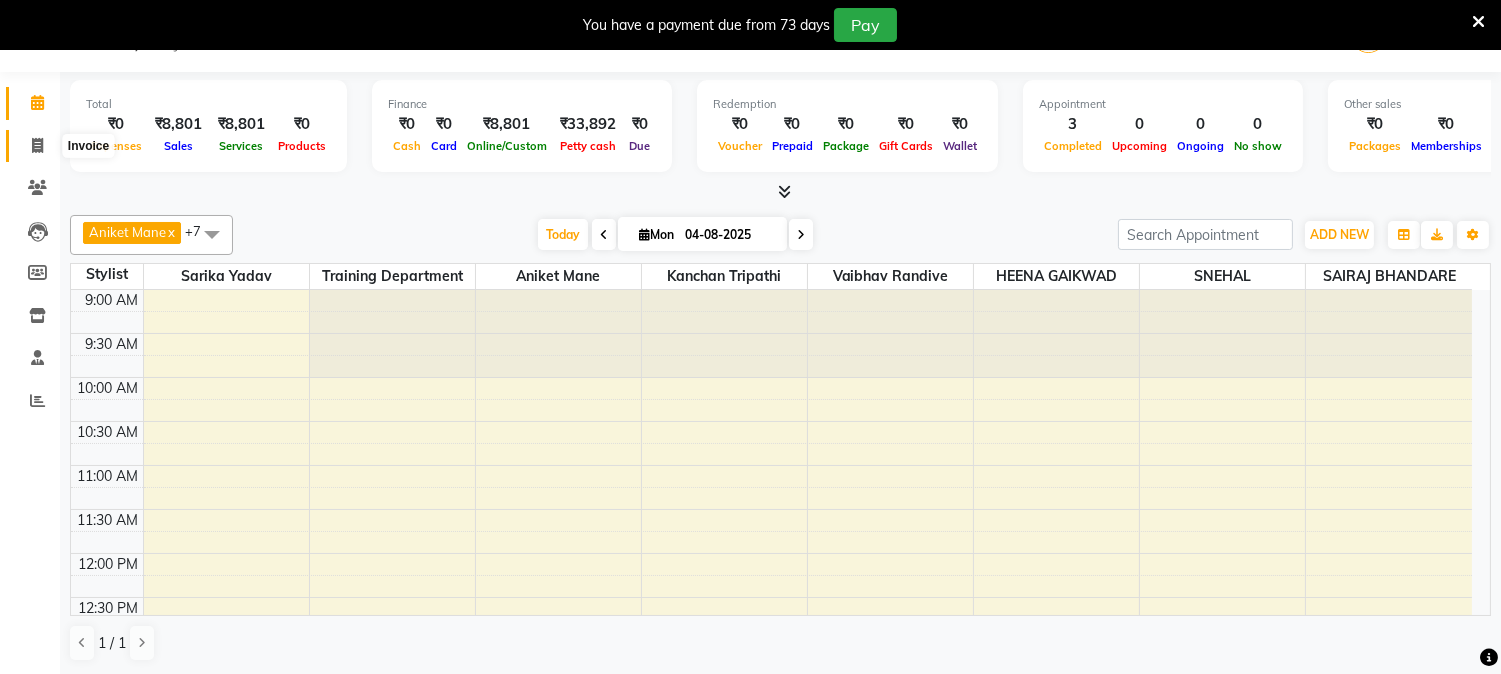 click 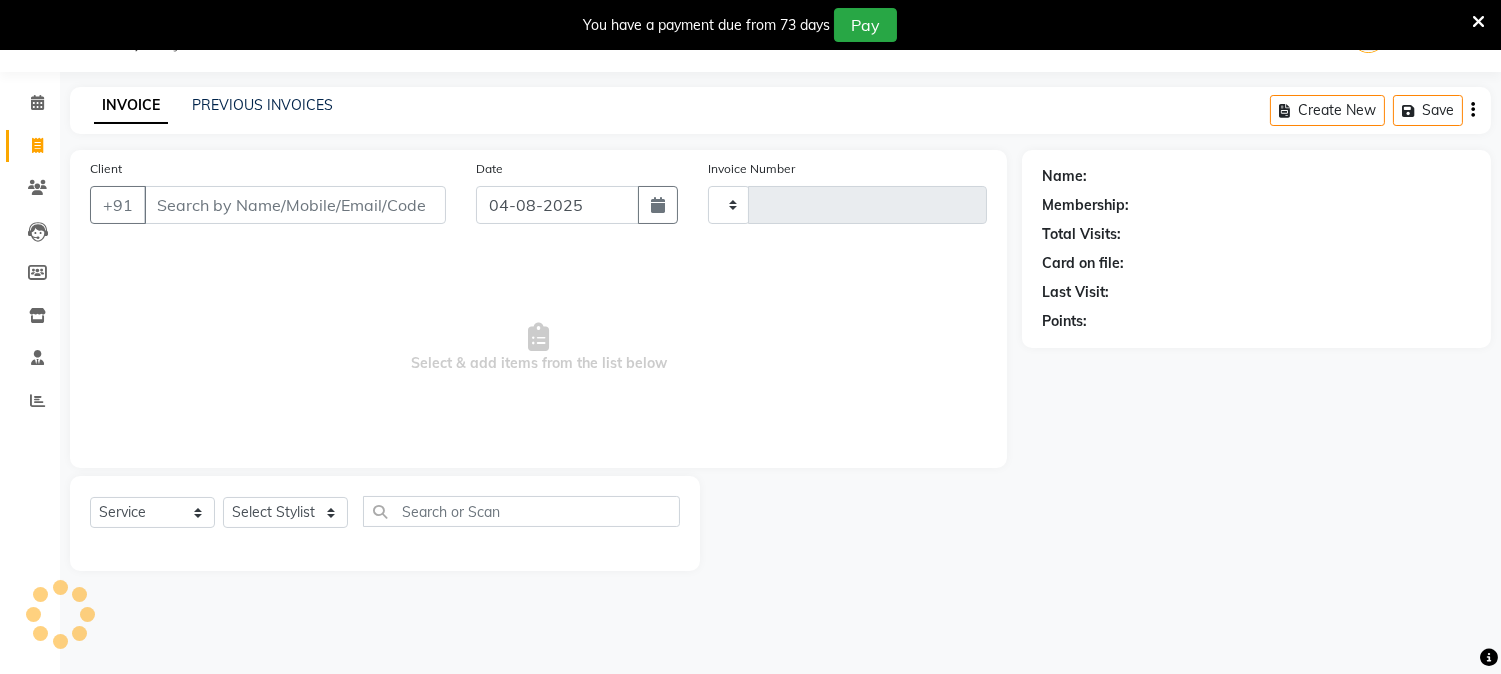 type on "1480" 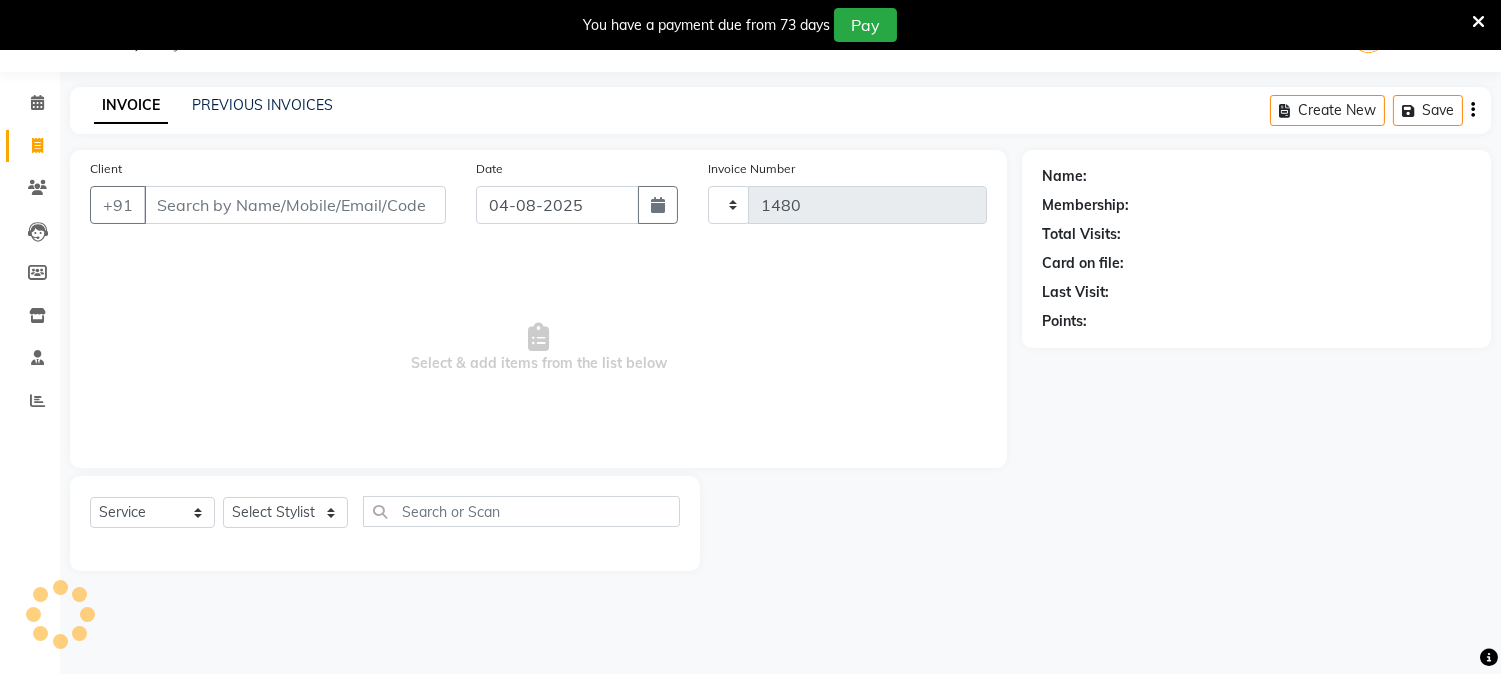 select on "144" 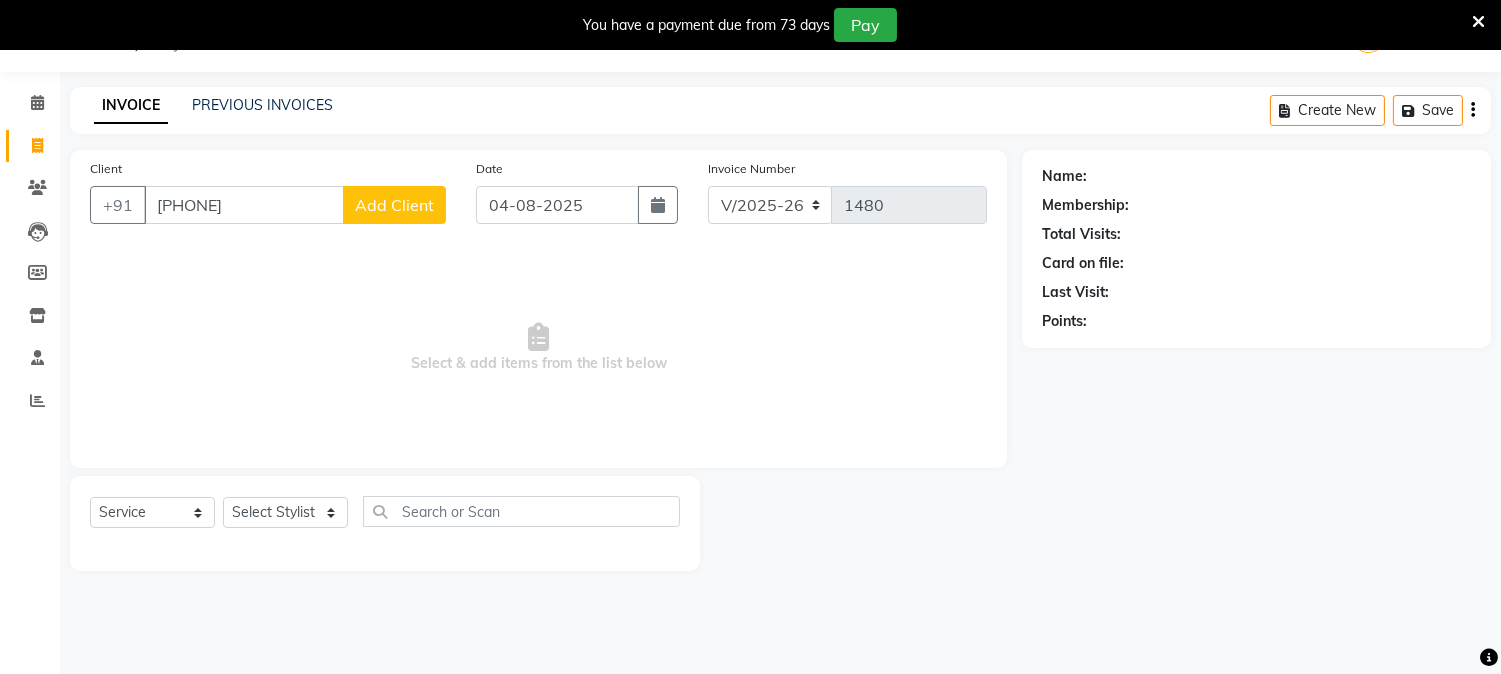 type on "[PHONE]" 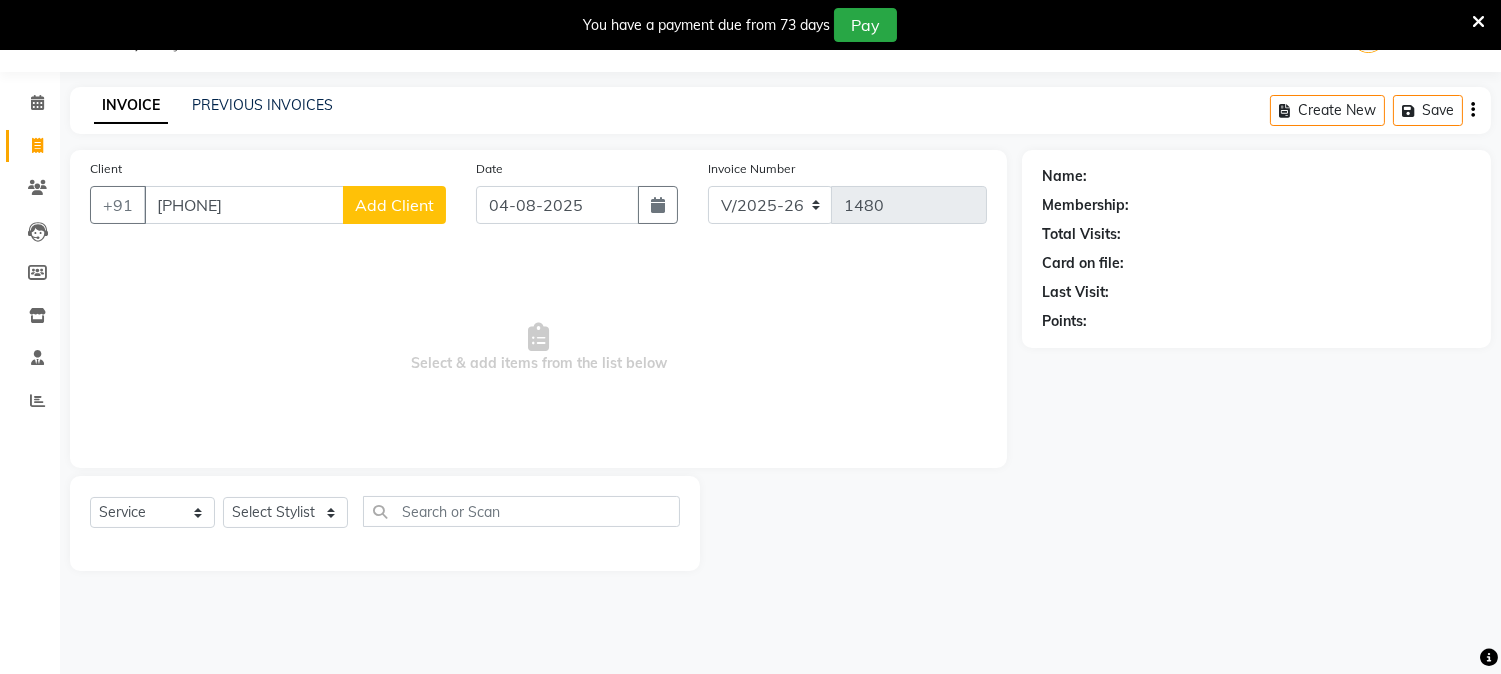 click on "Add Client" 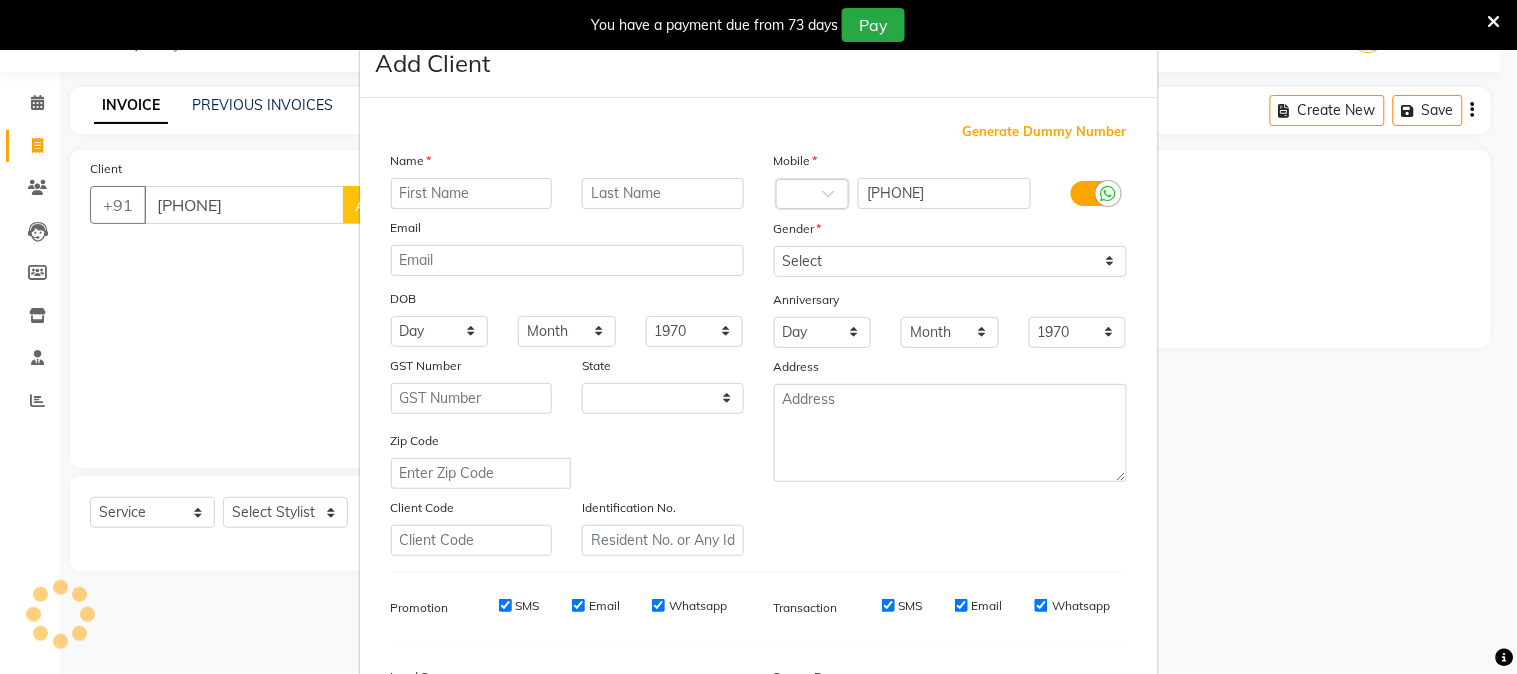 select on "22" 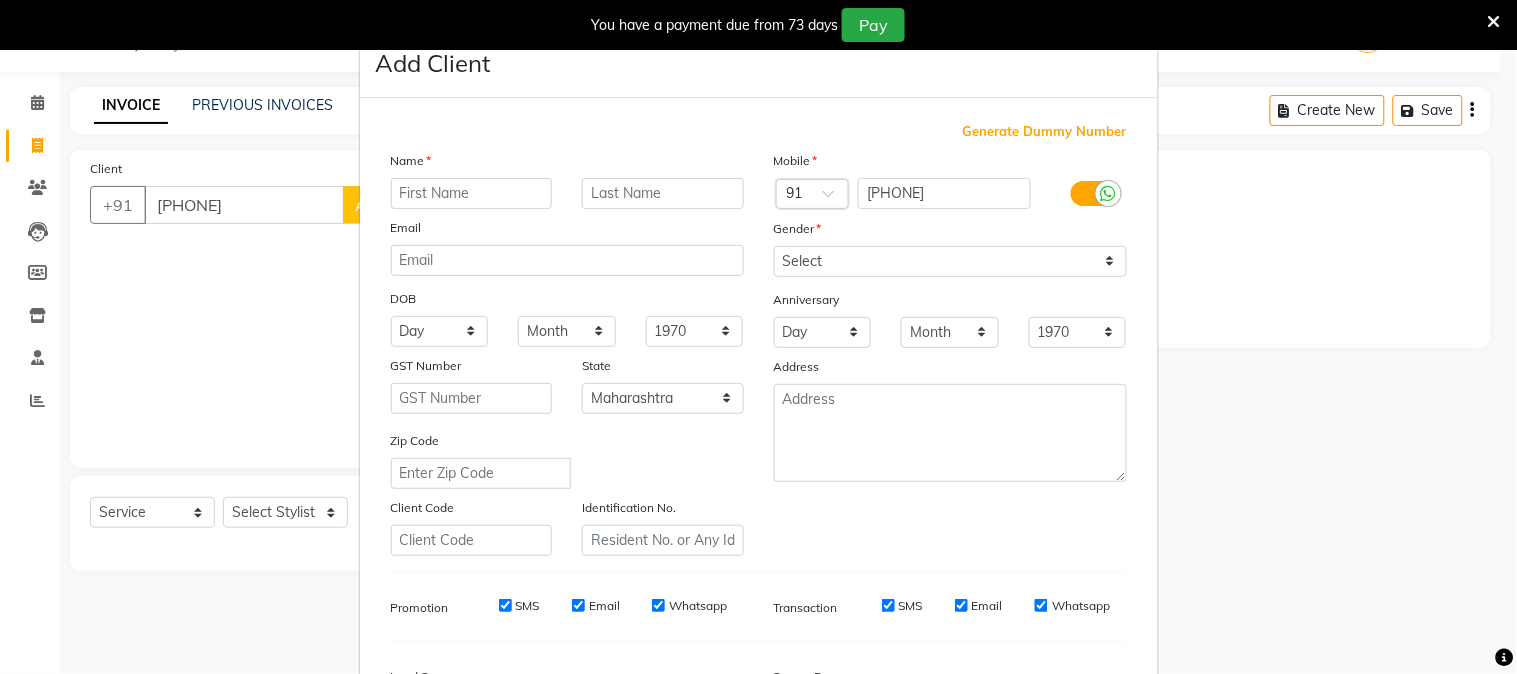click at bounding box center (472, 193) 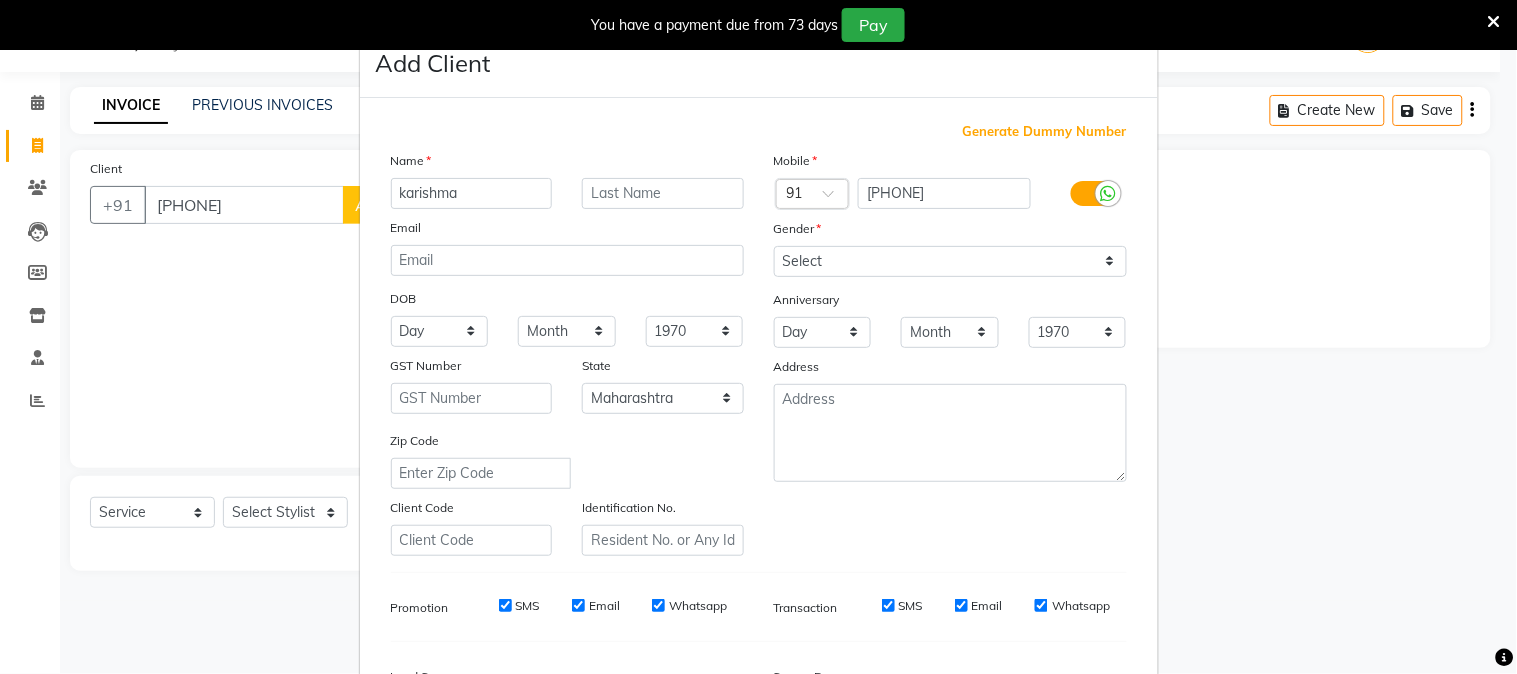 type on "karishma" 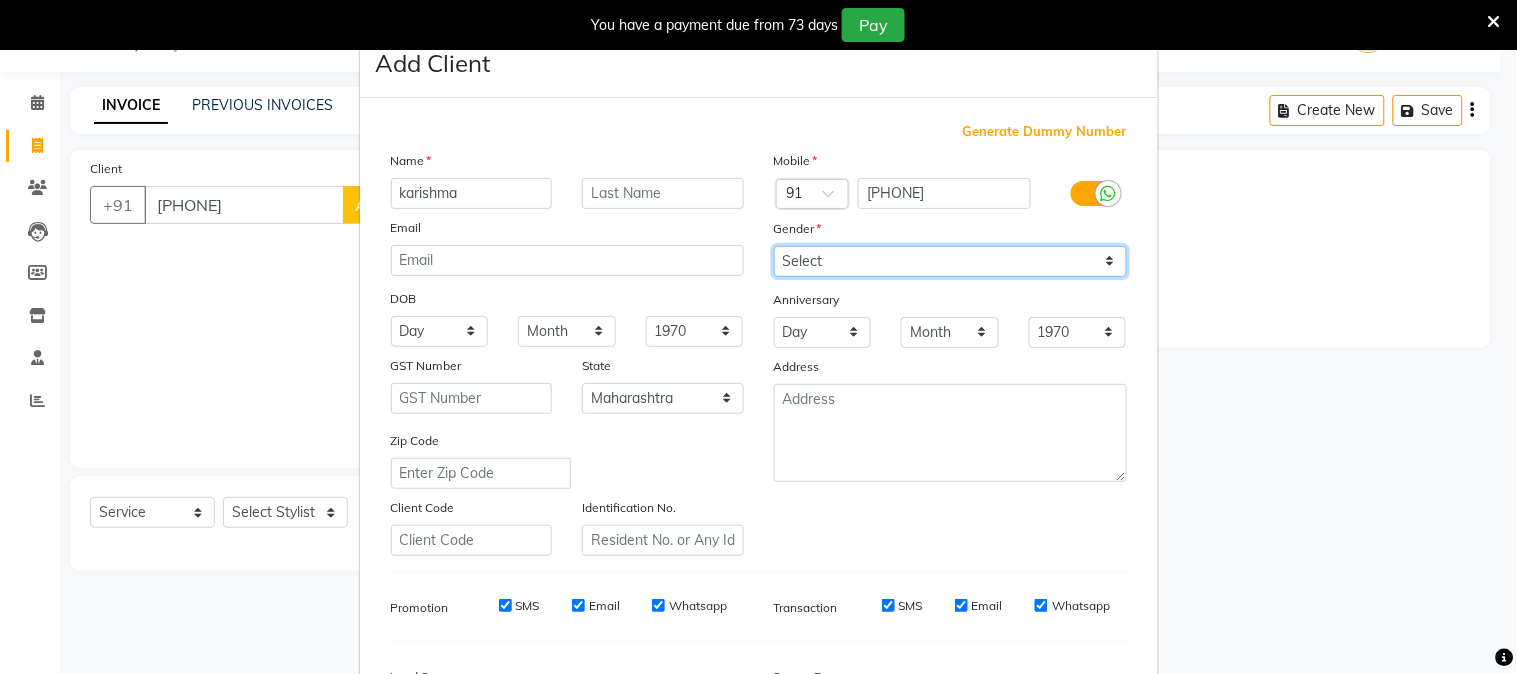click on "Select Male Female Other Prefer Not To Say" at bounding box center (950, 261) 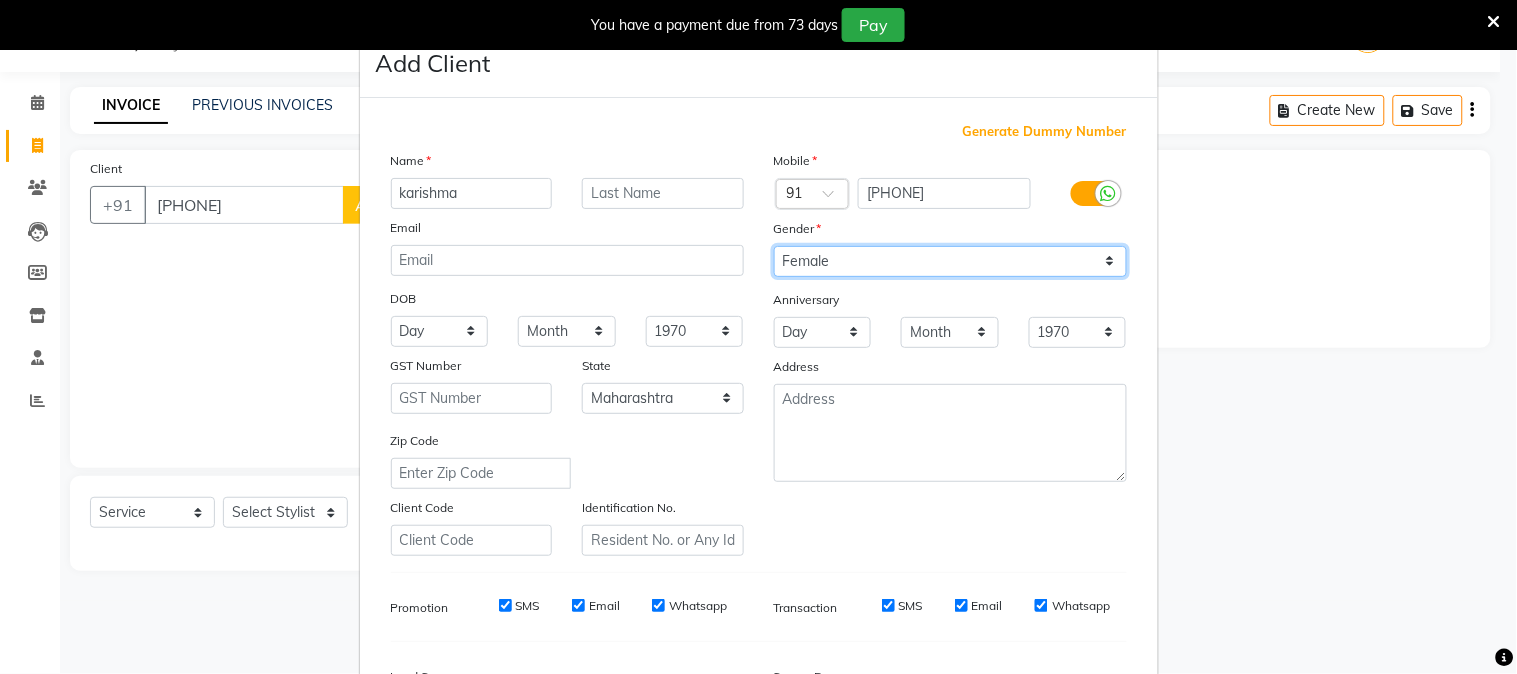click on "Select Male Female Other Prefer Not To Say" at bounding box center [950, 261] 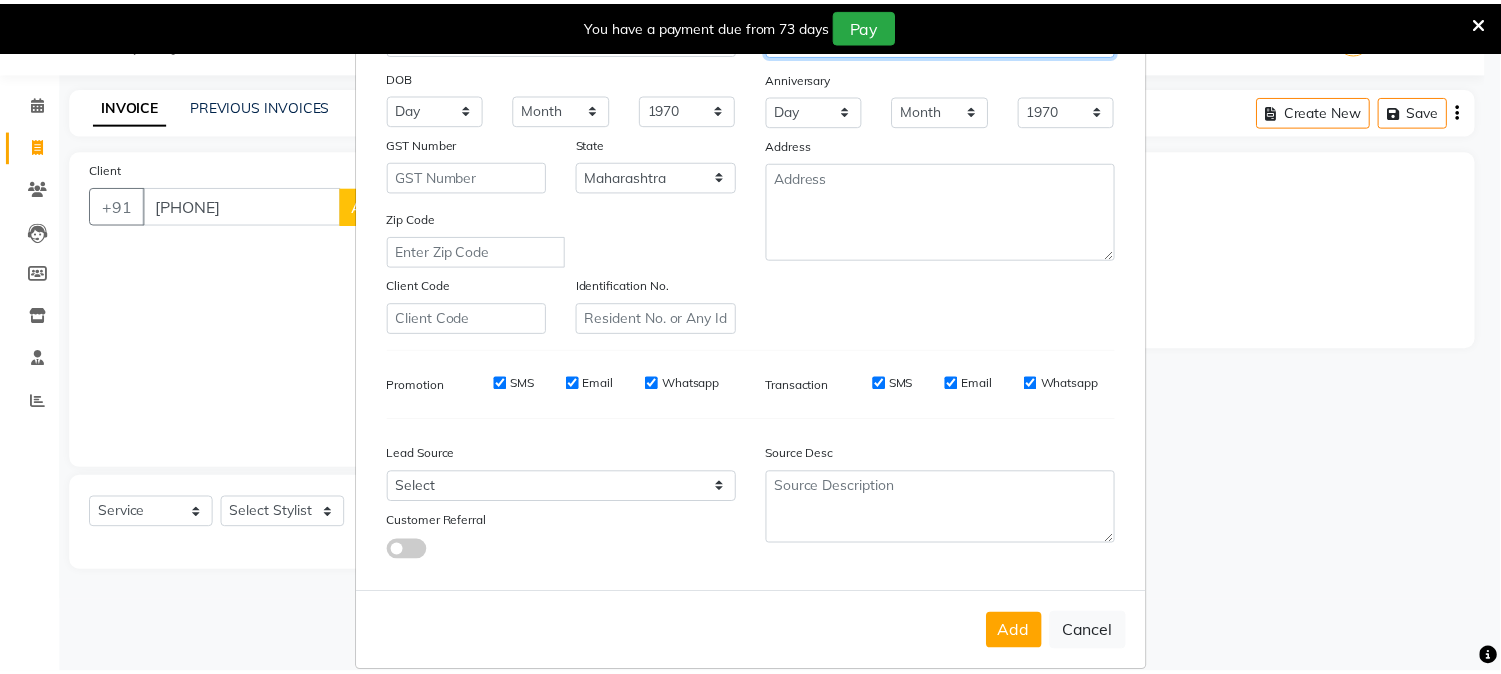 scroll, scrollTop: 250, scrollLeft: 0, axis: vertical 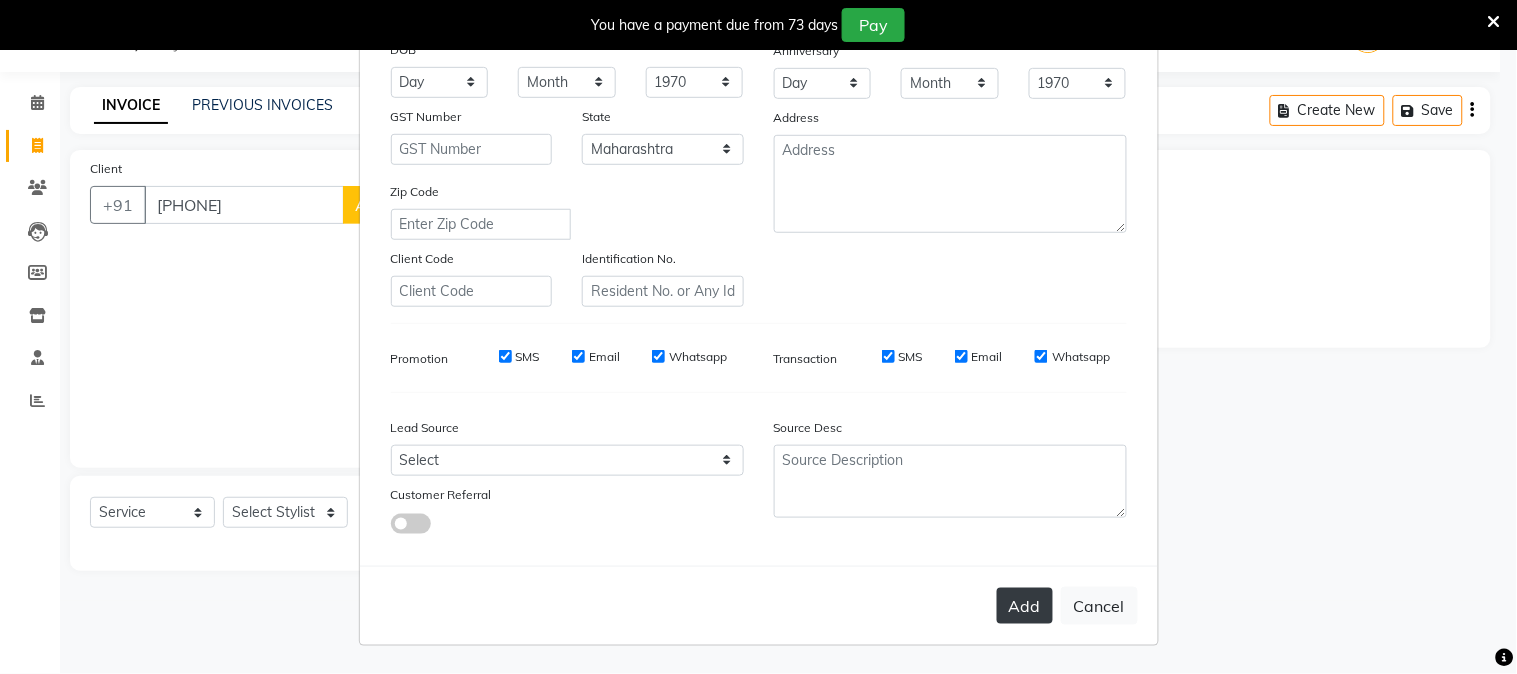 click on "Add" at bounding box center (1025, 606) 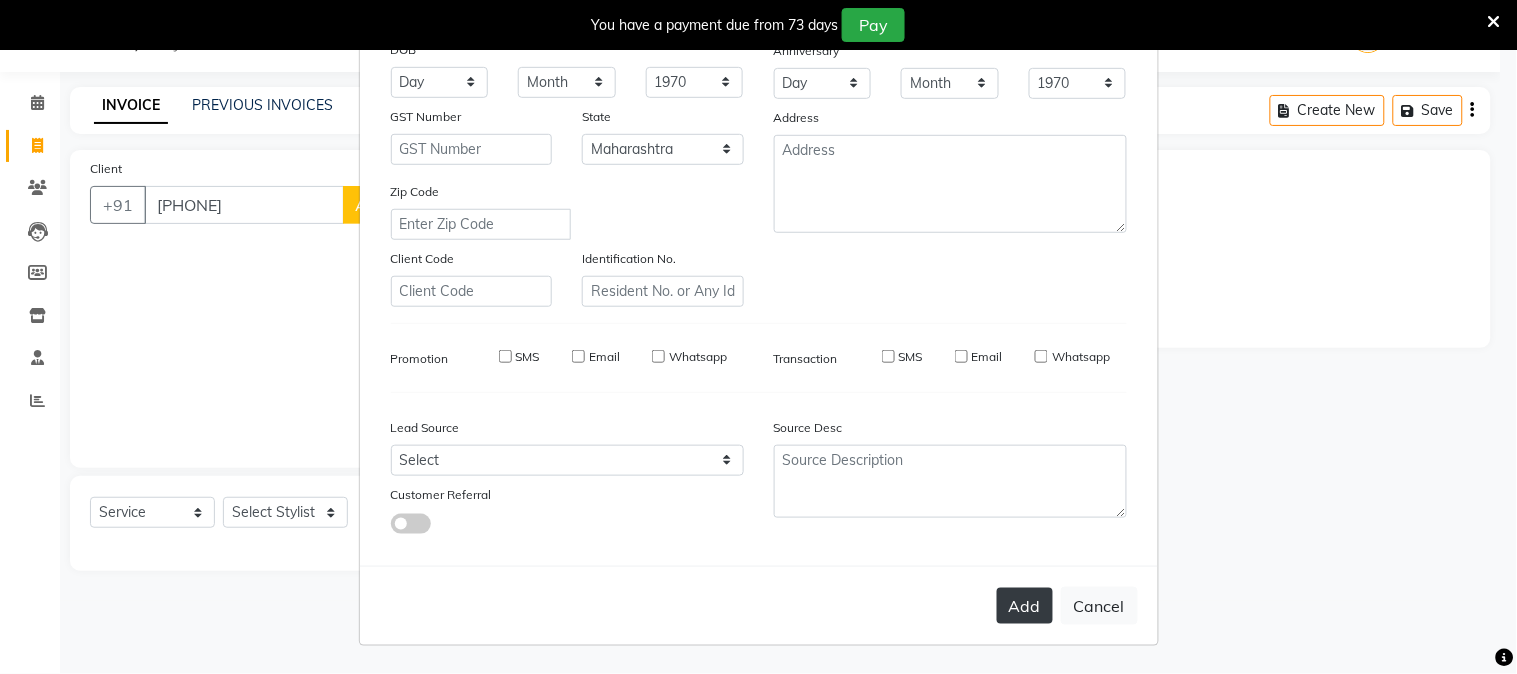 type 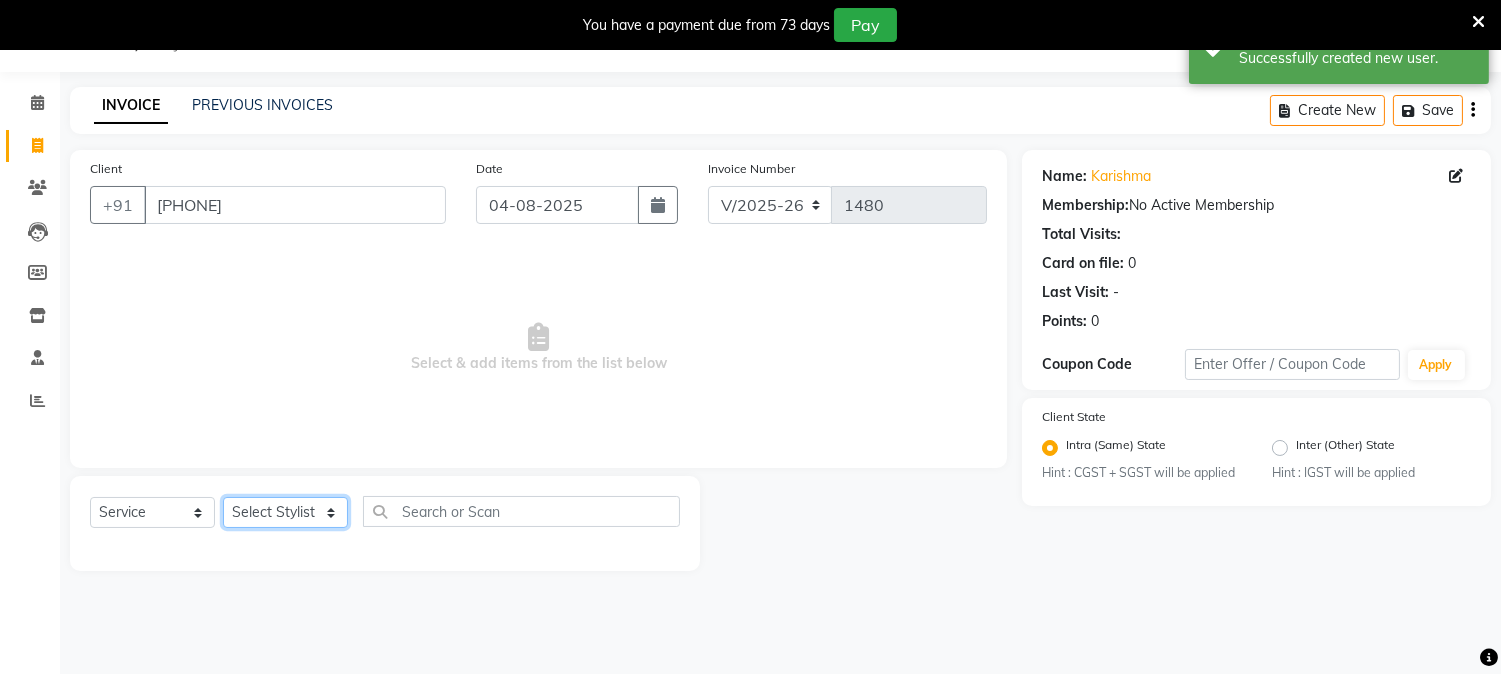 click on "Select Stylist [FIRST] [LAST] [FIRST] [LAST] [FIRST] [LAST]  Reception  [FIRST] [LAST] [FIRST] [LAST] [FIRST] Training Department [FIRST] [LAST] [FIRST] [LAST]" 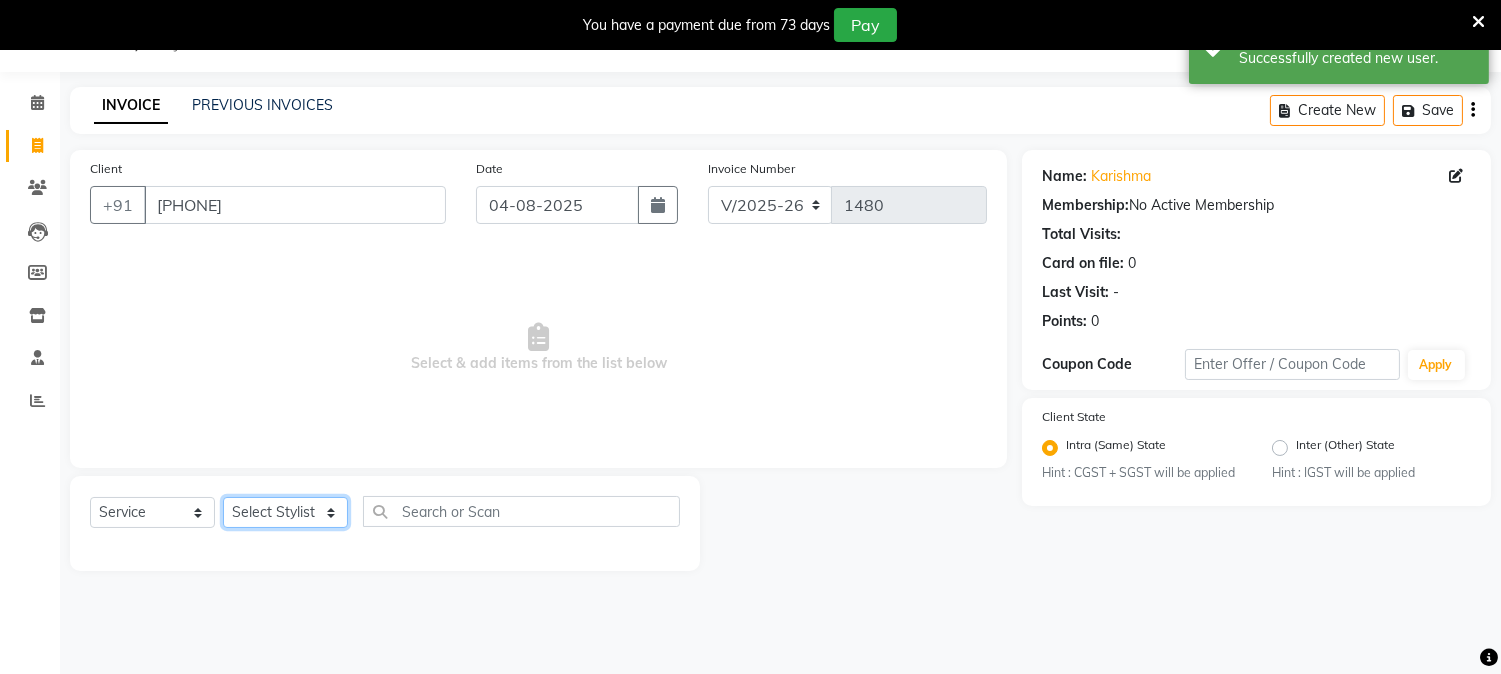 select on "[PHONE]" 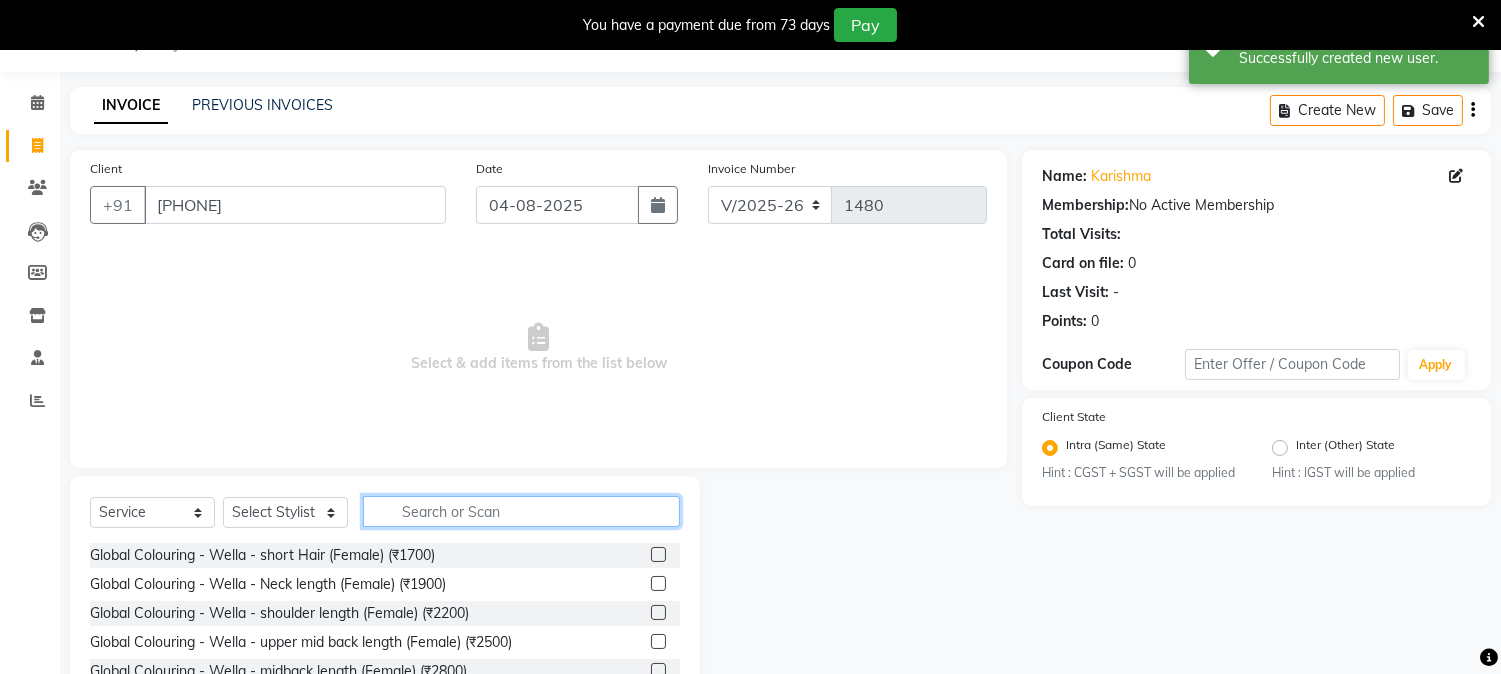 click 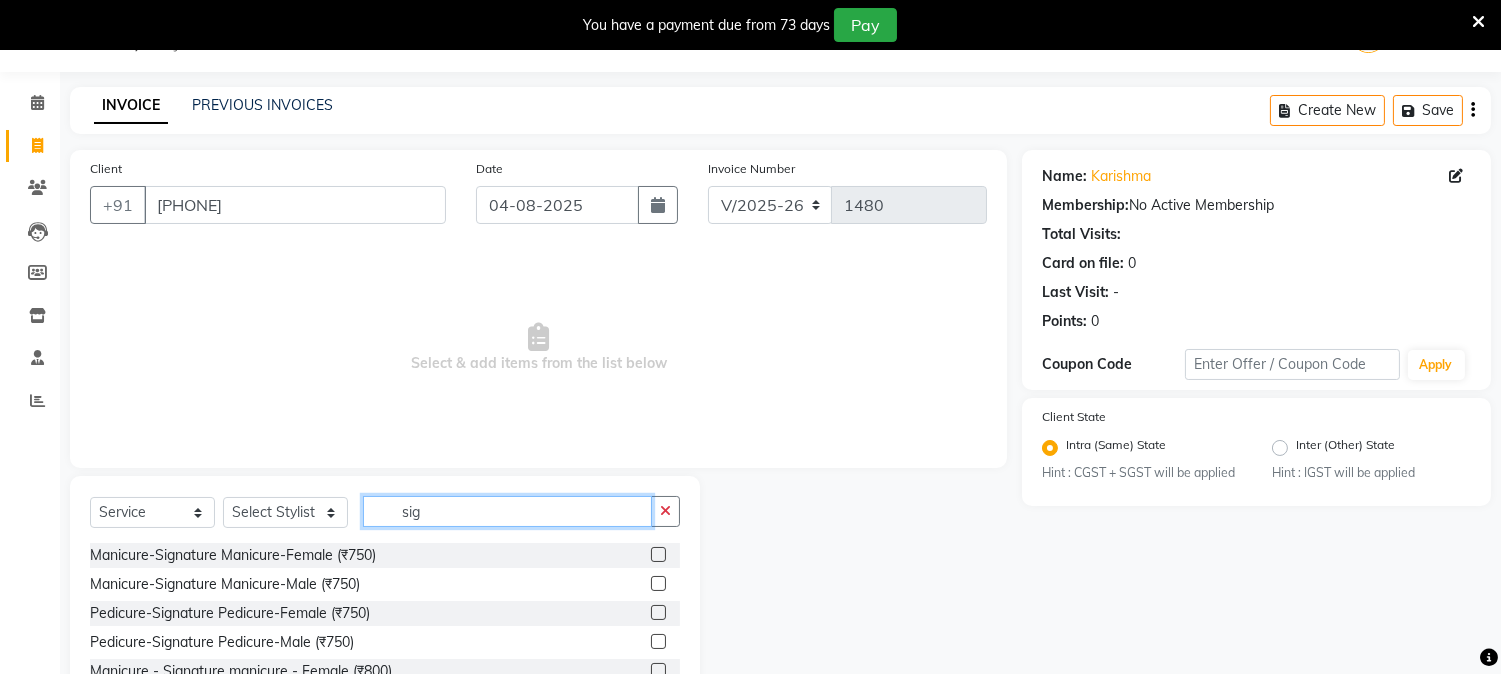 scroll, scrollTop: 111, scrollLeft: 0, axis: vertical 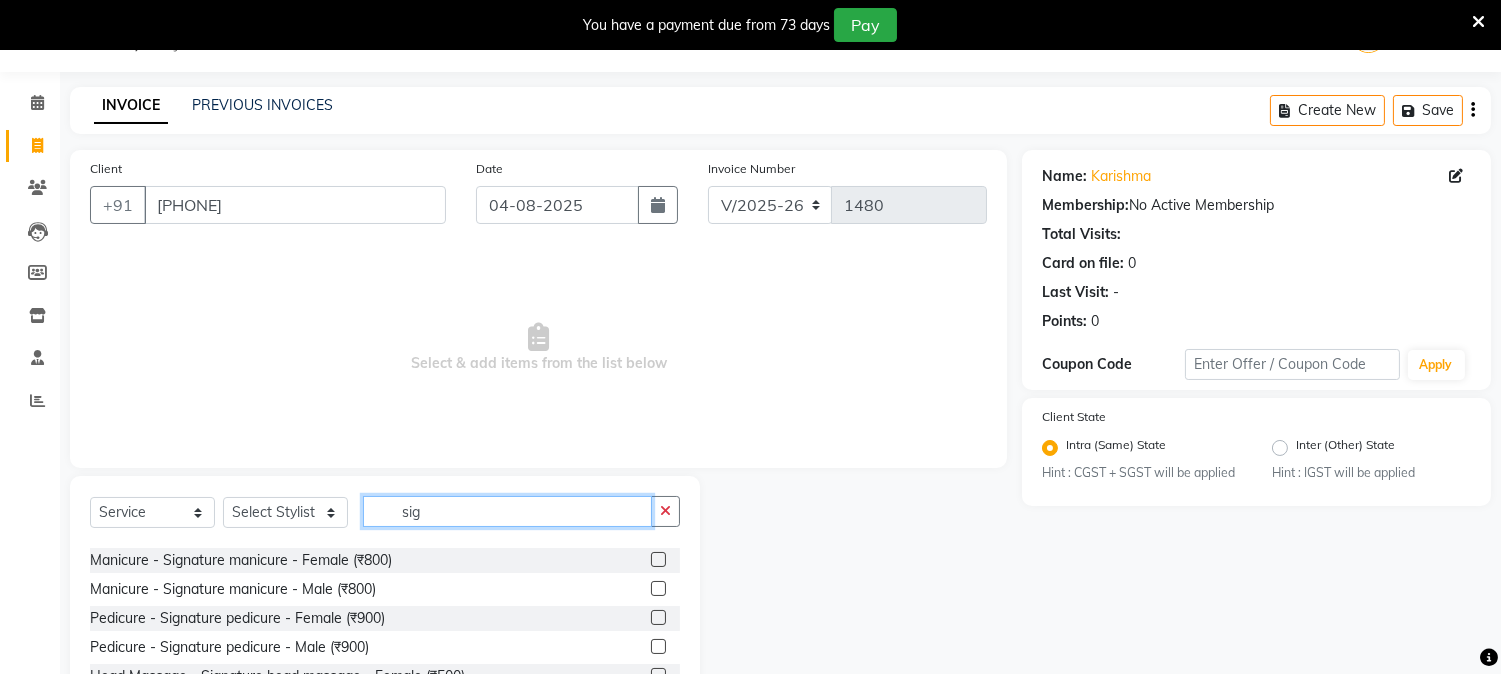 type on "sig" 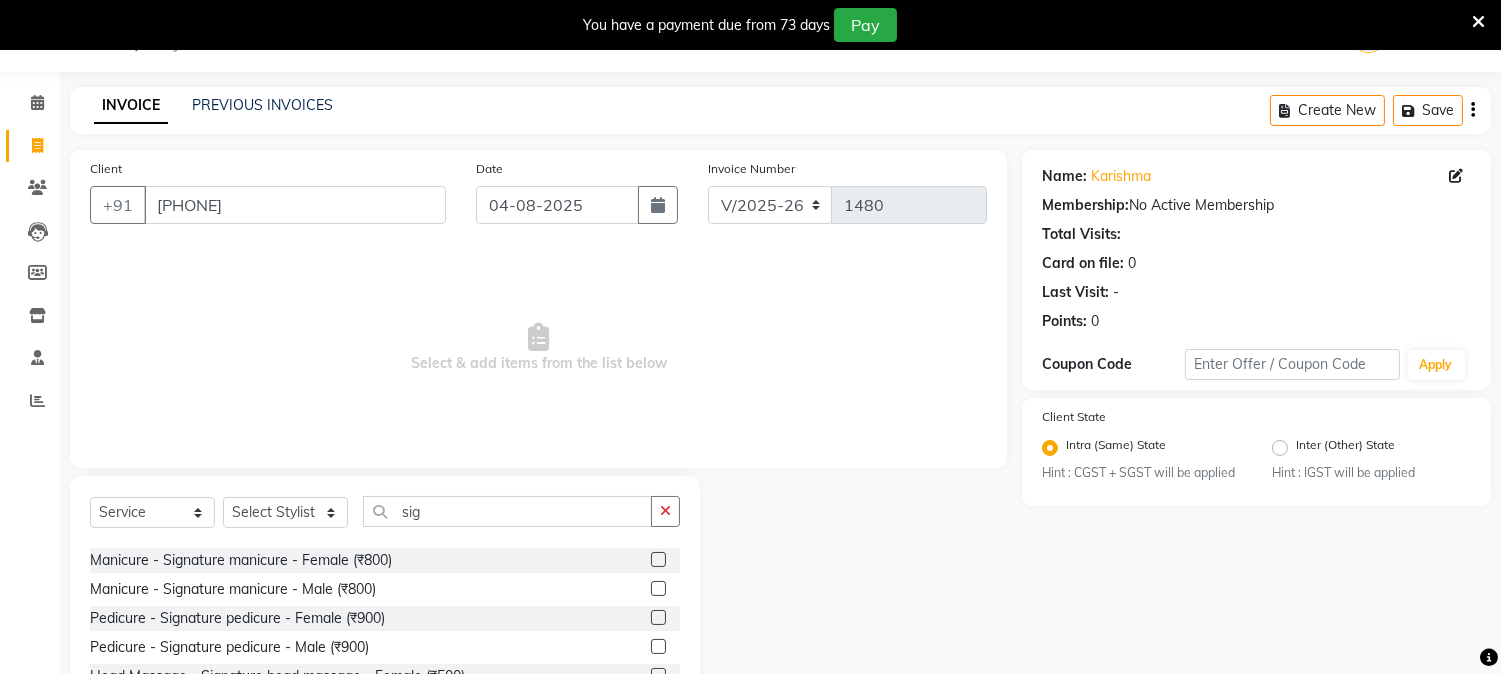 click 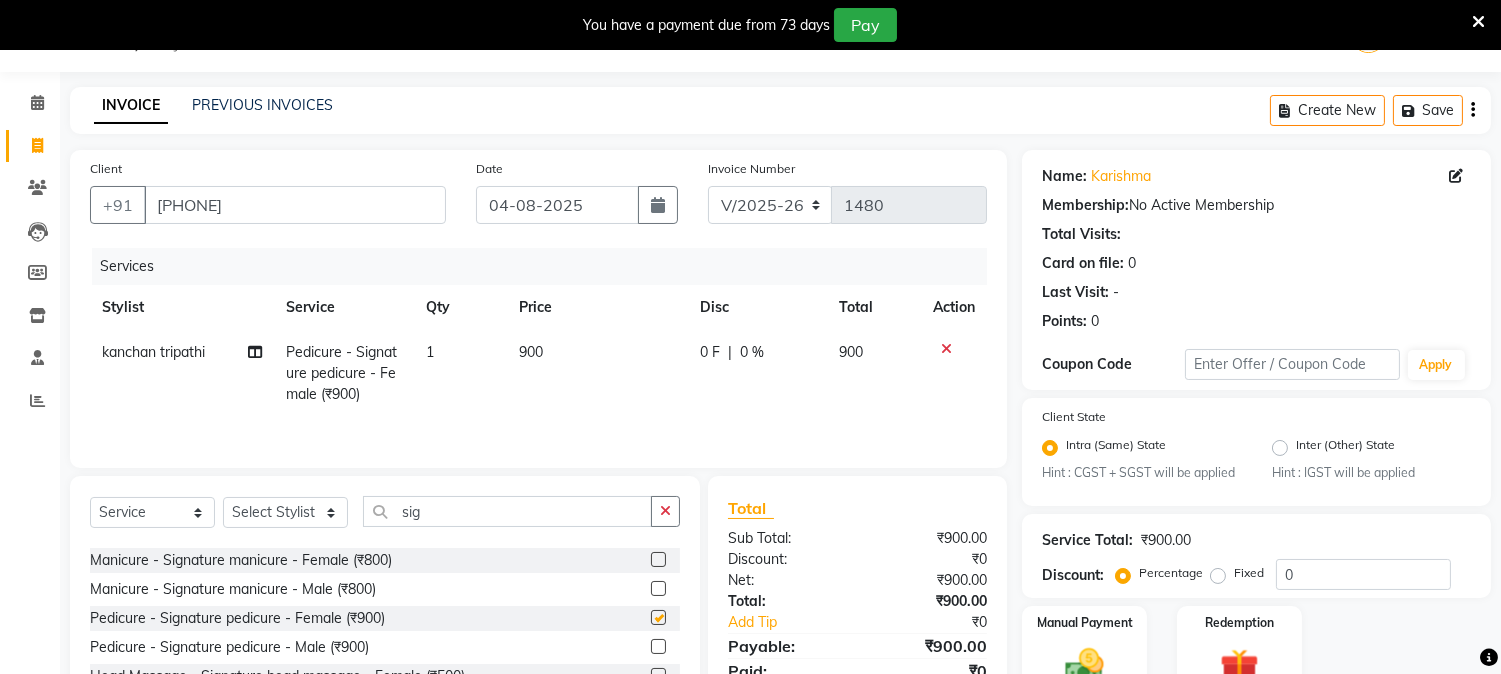 checkbox on "false" 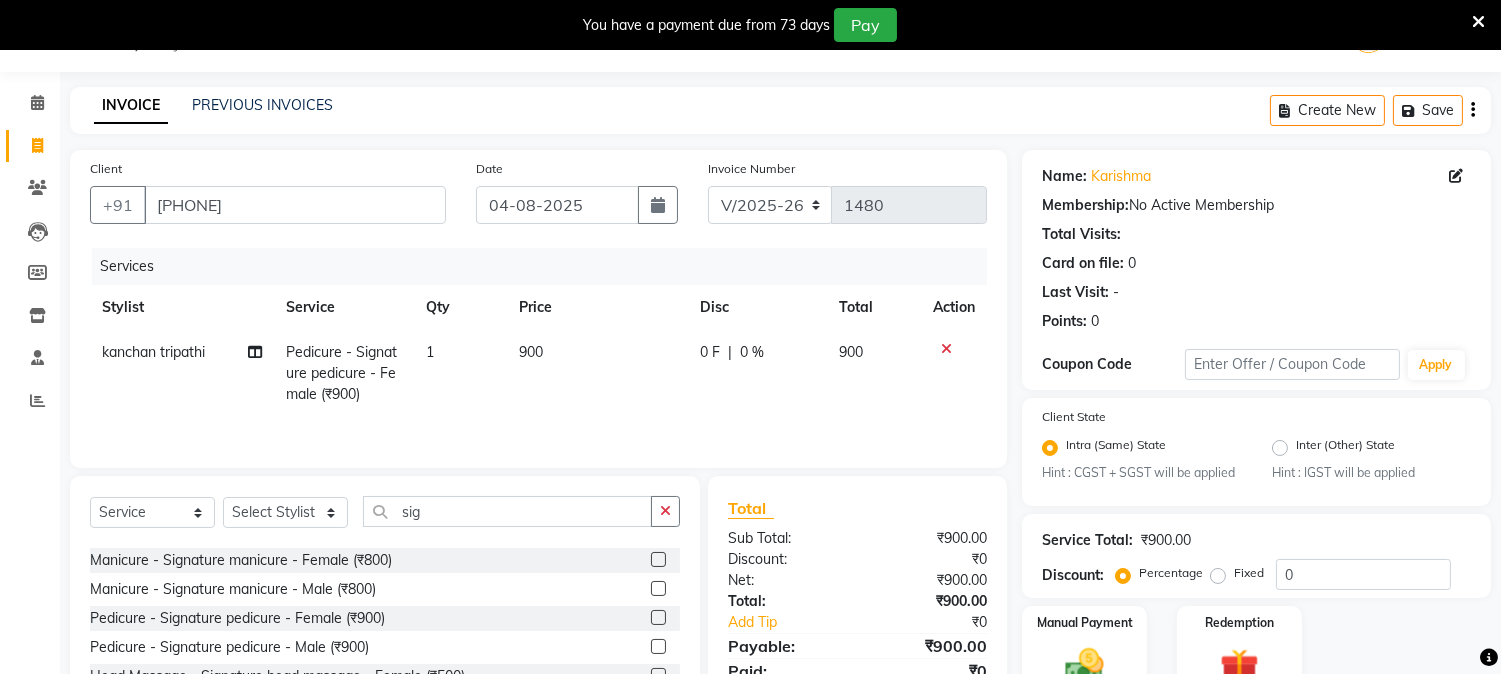click 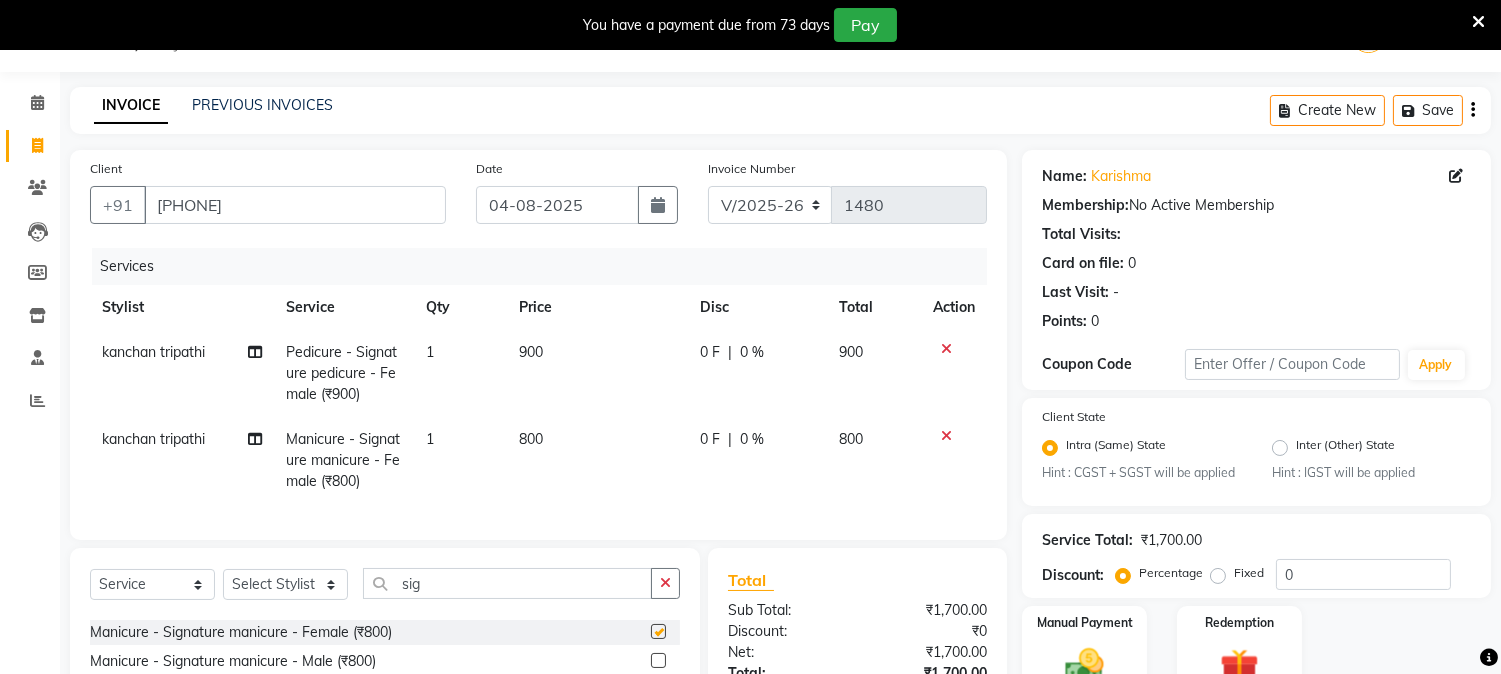 checkbox on "false" 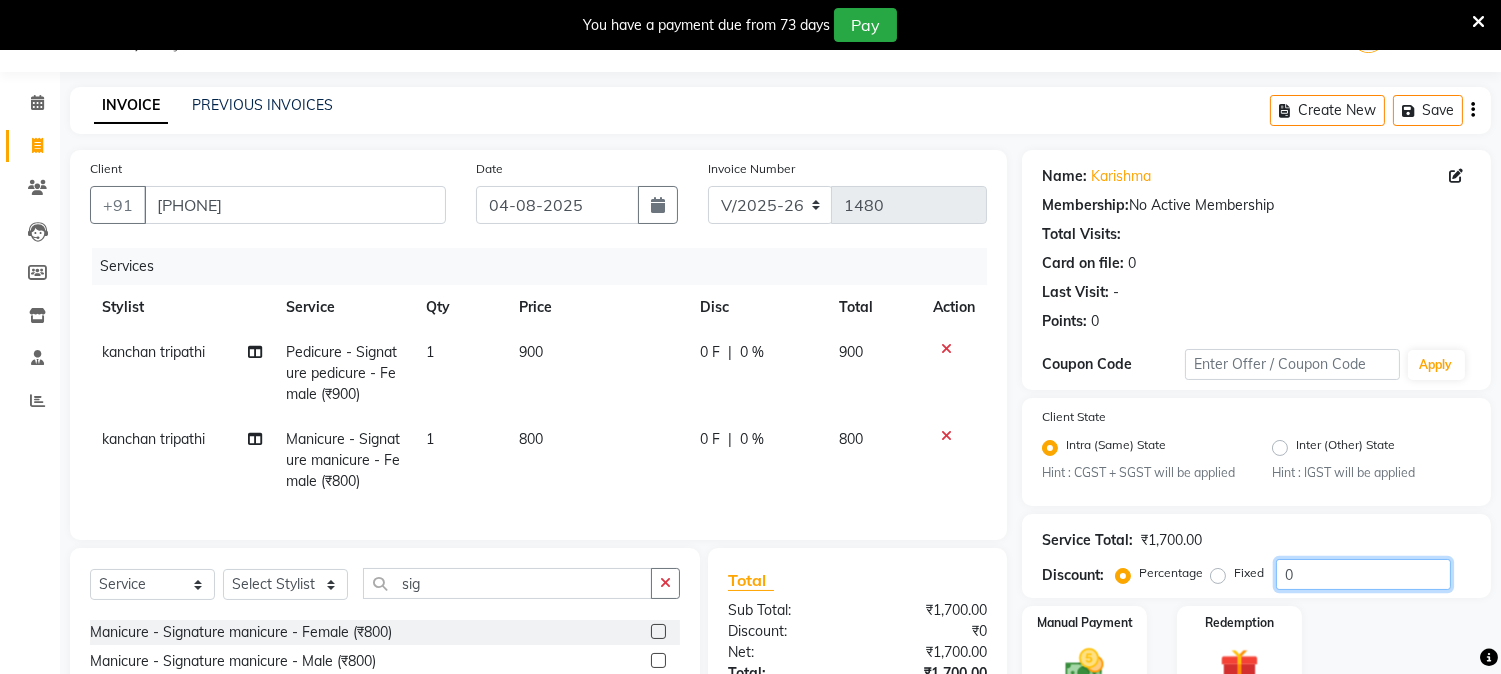 click on "0" 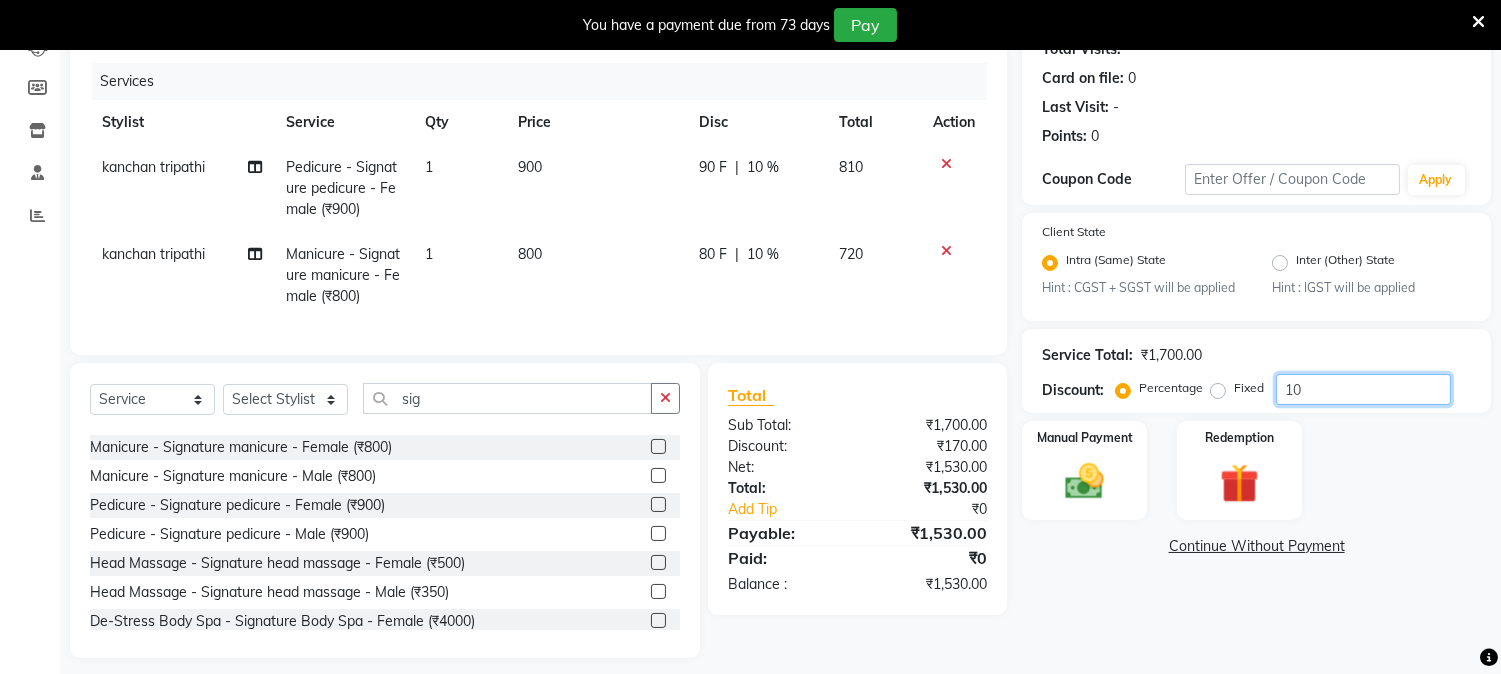 scroll, scrollTop: 265, scrollLeft: 0, axis: vertical 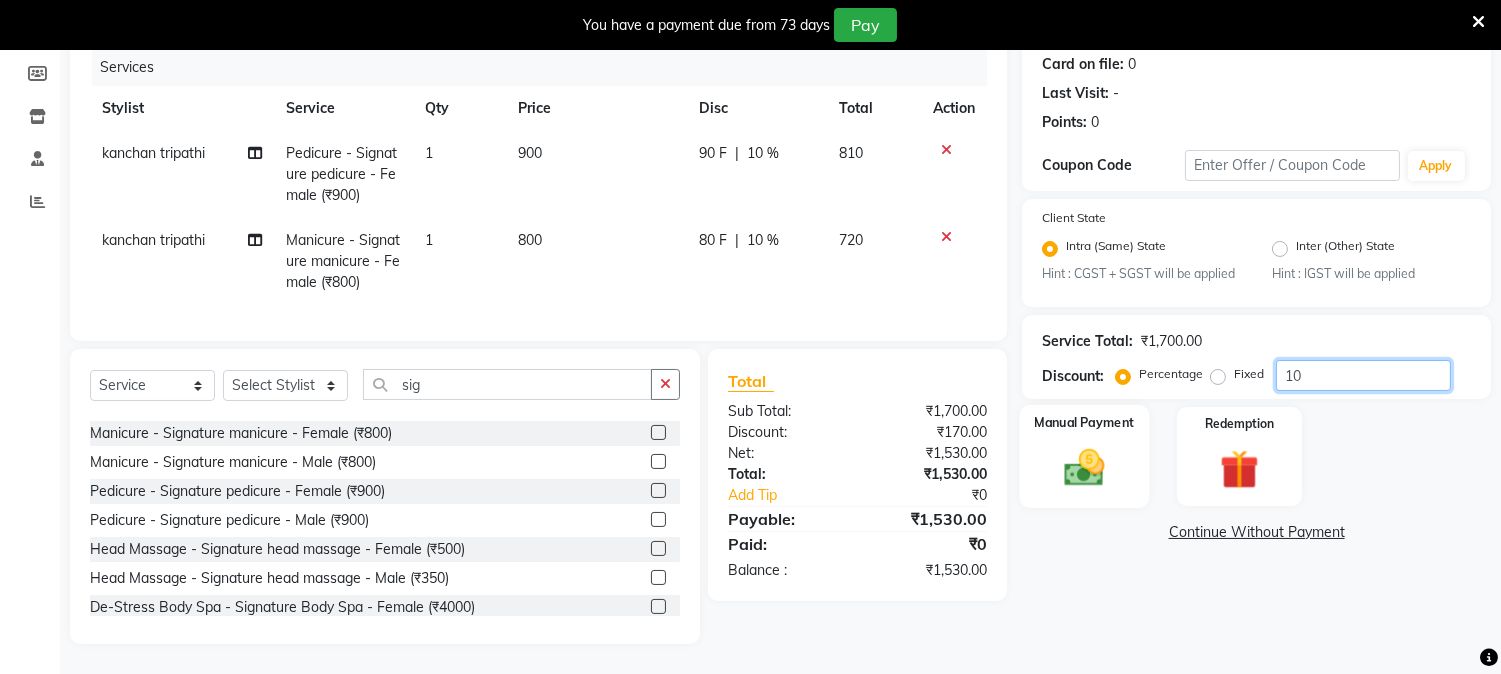 type on "10" 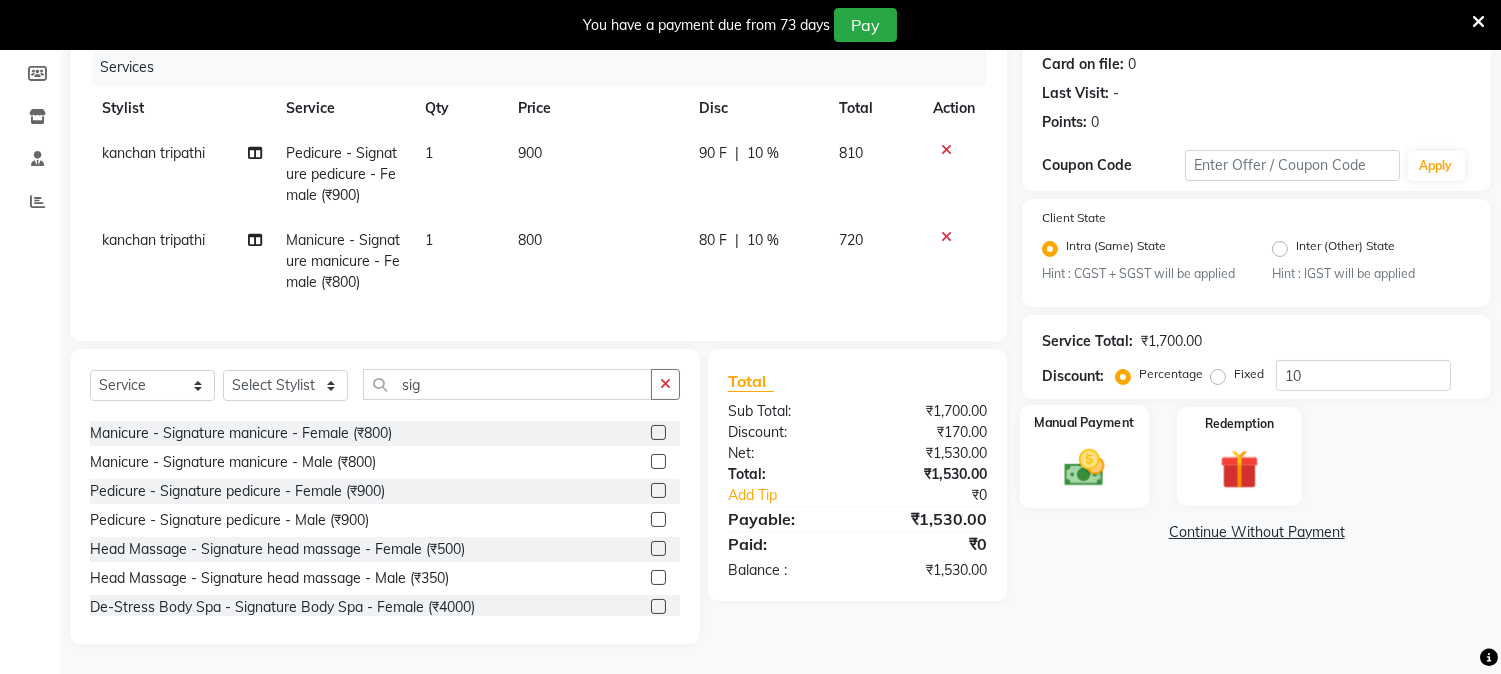 click 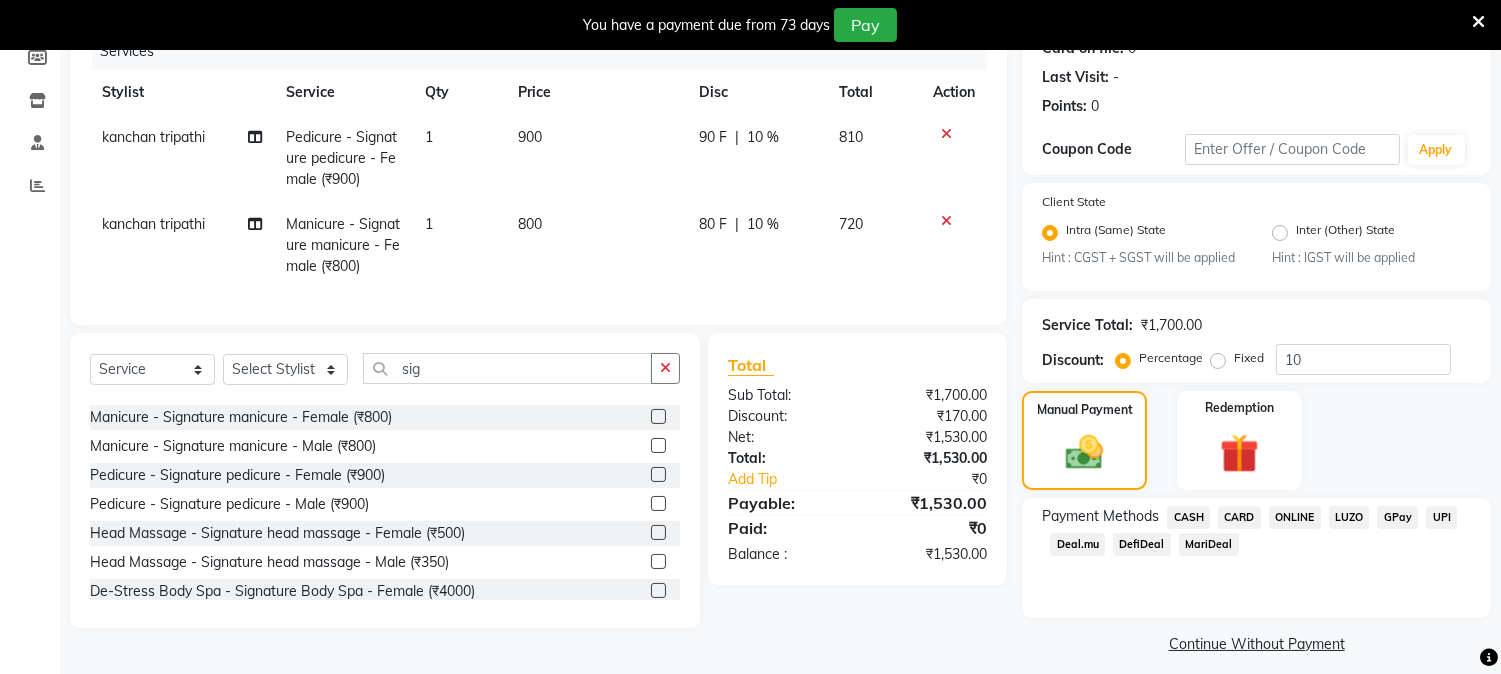 click on "ONLINE" 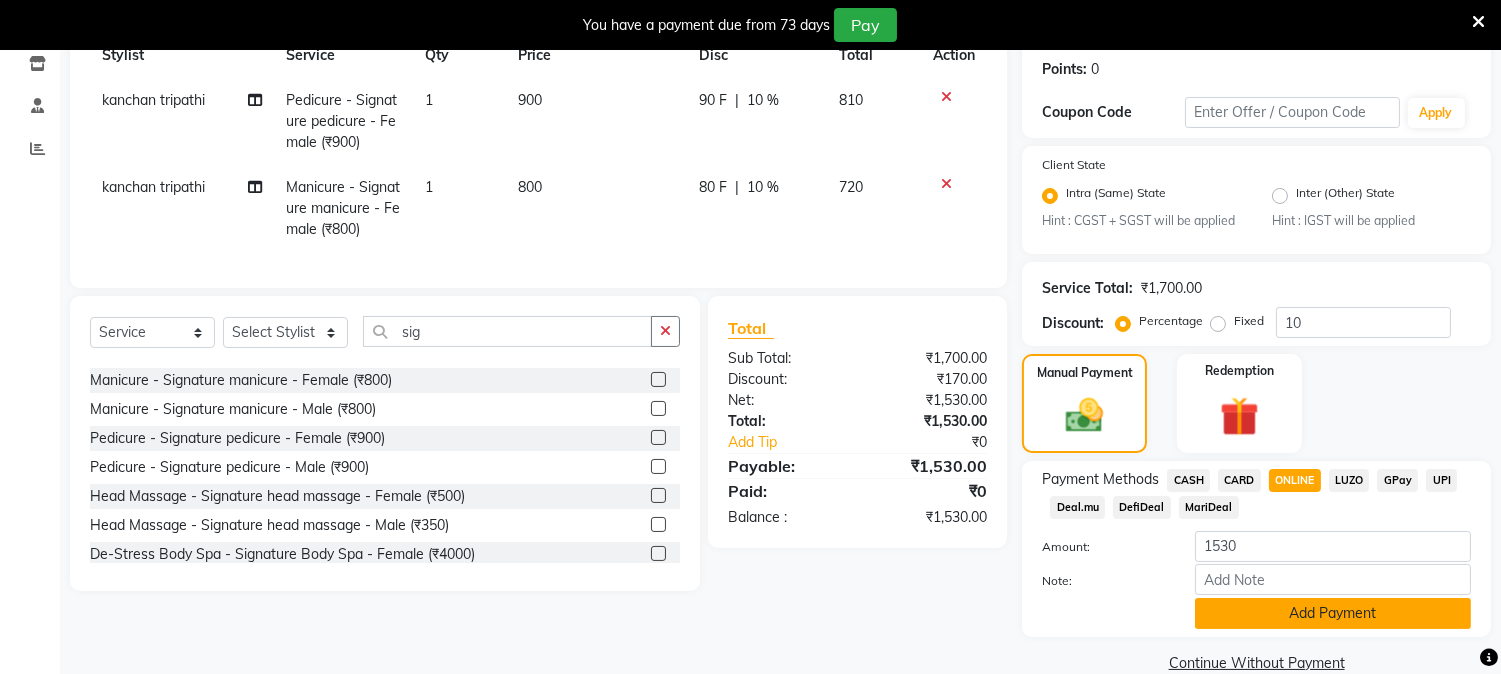scroll, scrollTop: 336, scrollLeft: 0, axis: vertical 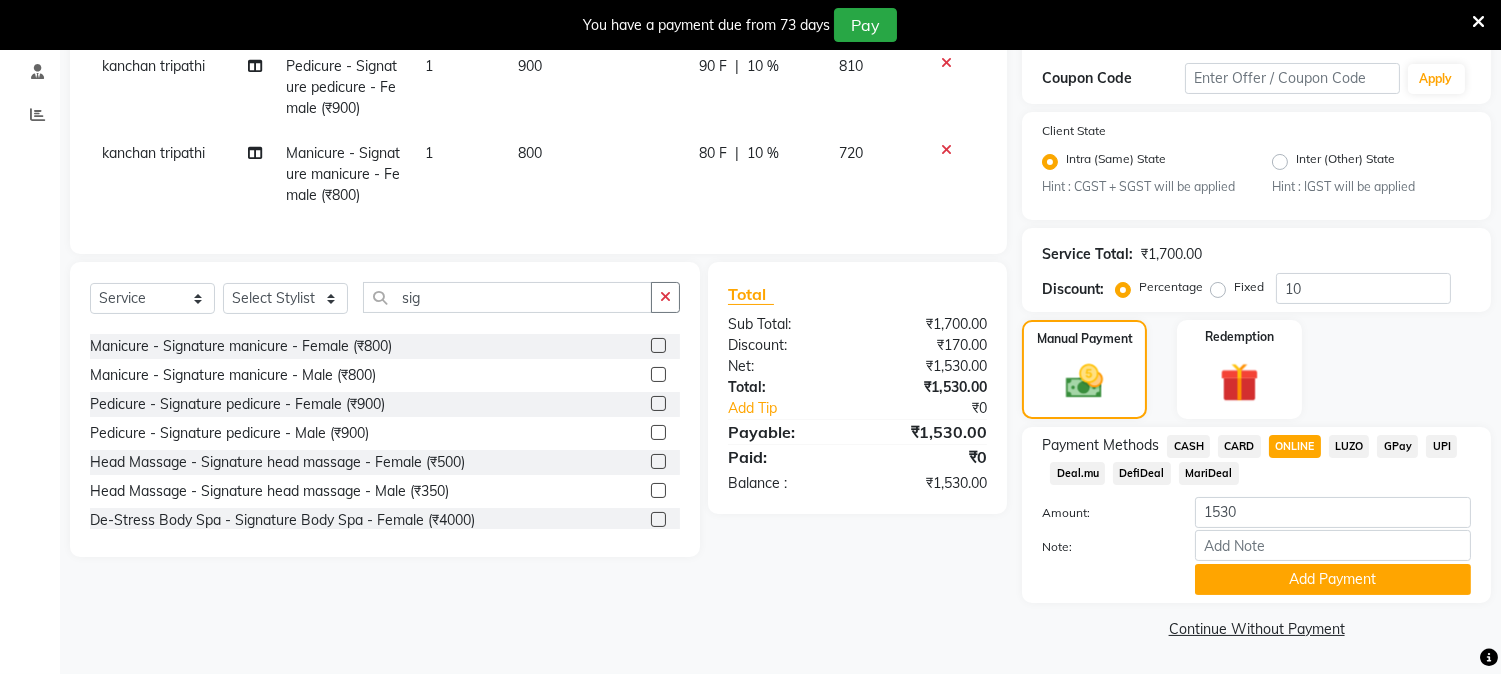 click on "CASH" 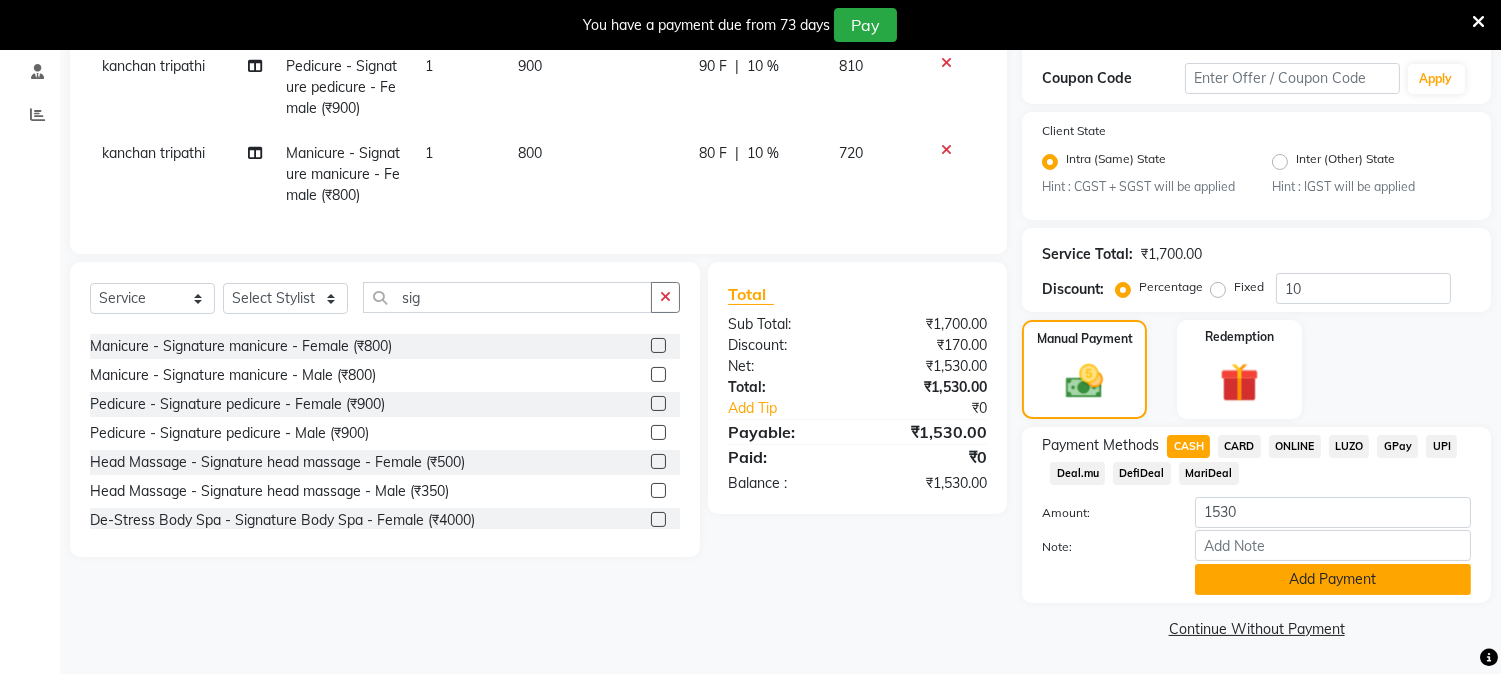 click on "Add Payment" 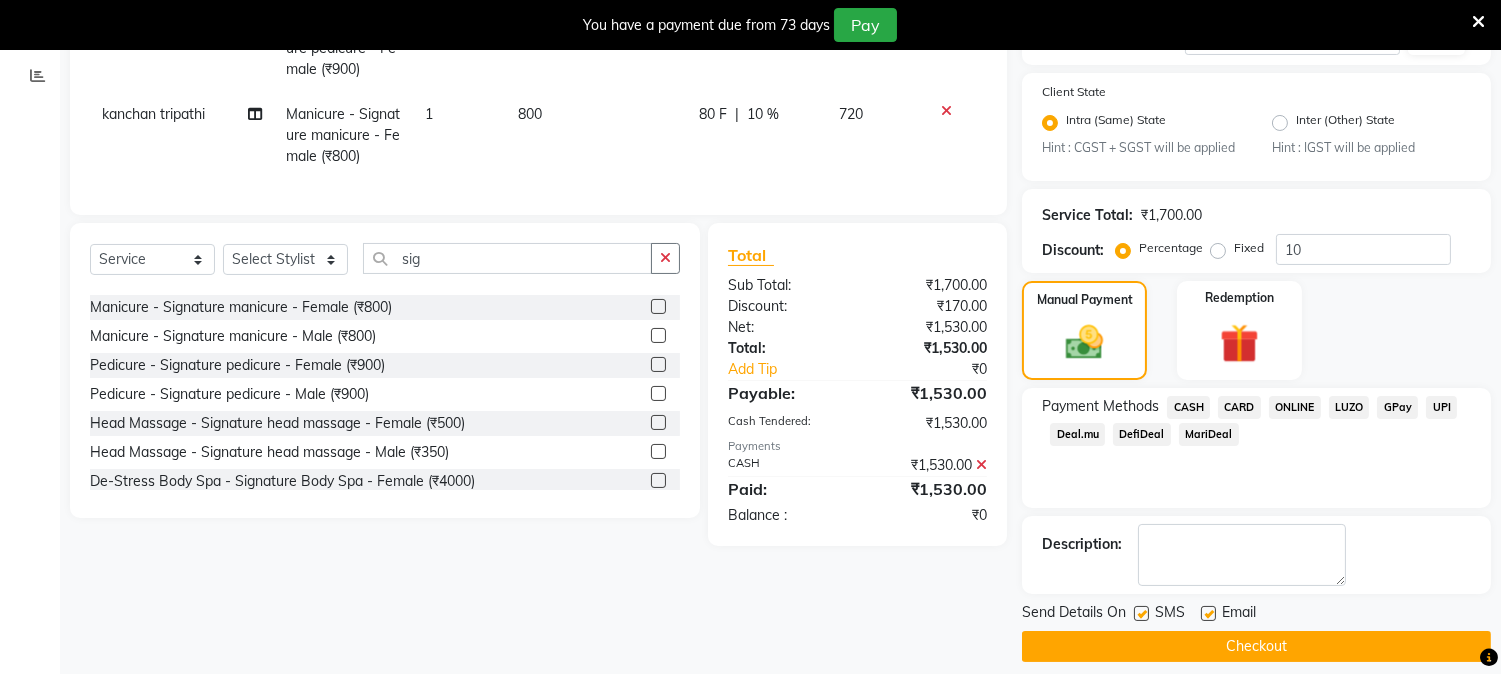 scroll, scrollTop: 393, scrollLeft: 0, axis: vertical 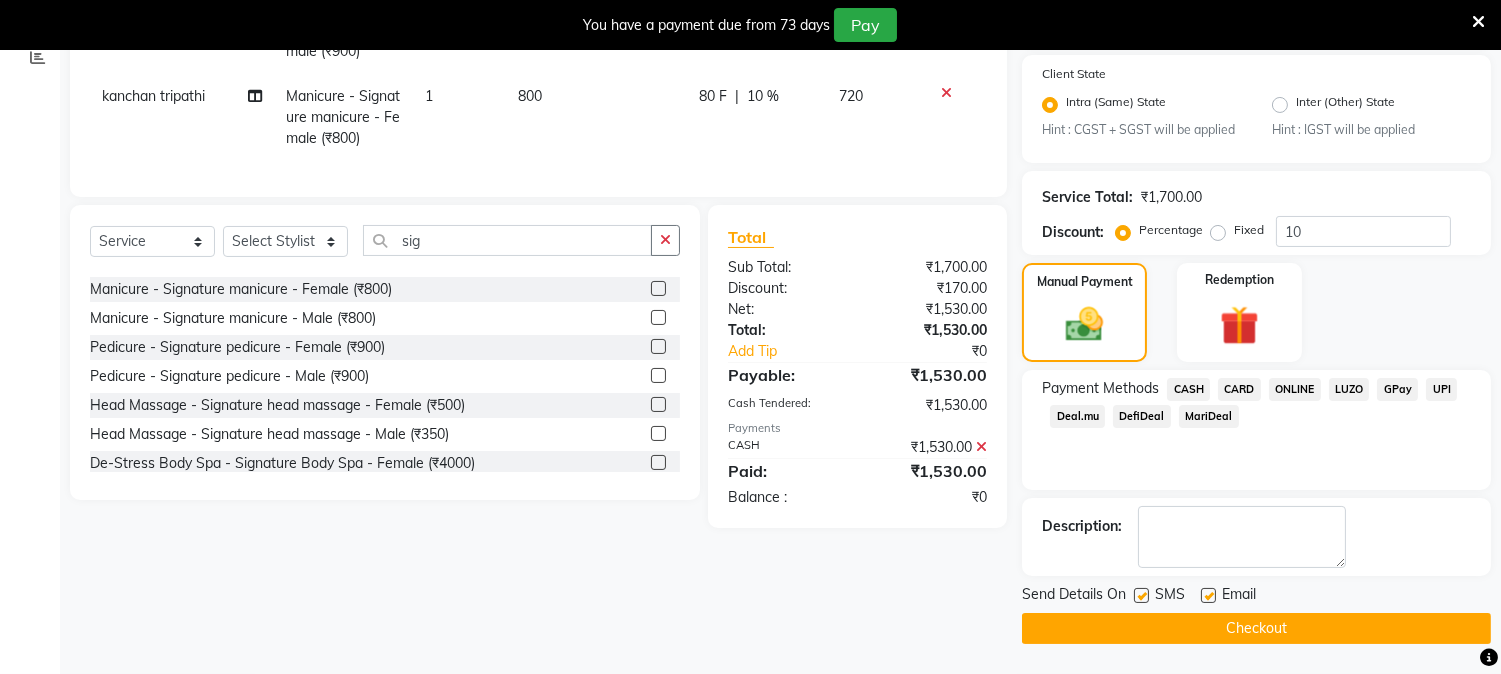 click on "Checkout" 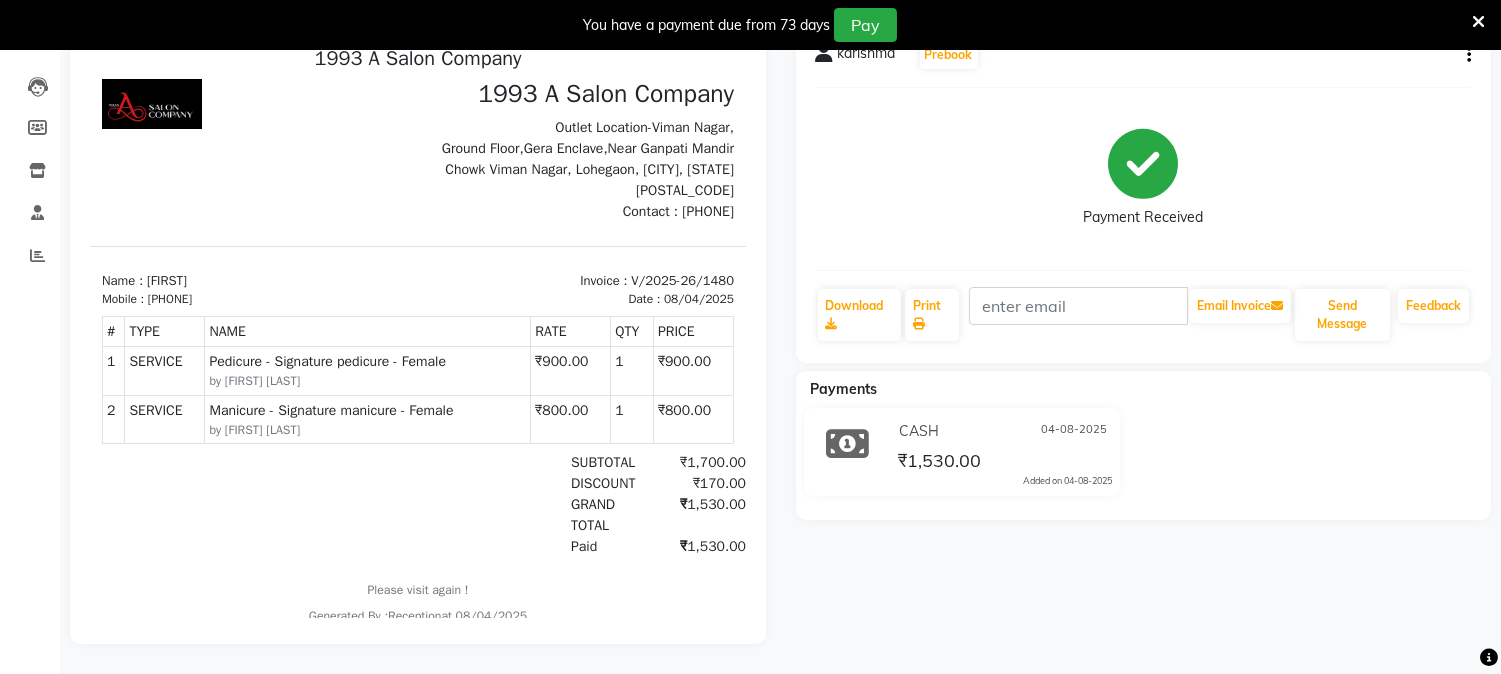 scroll, scrollTop: 0, scrollLeft: 0, axis: both 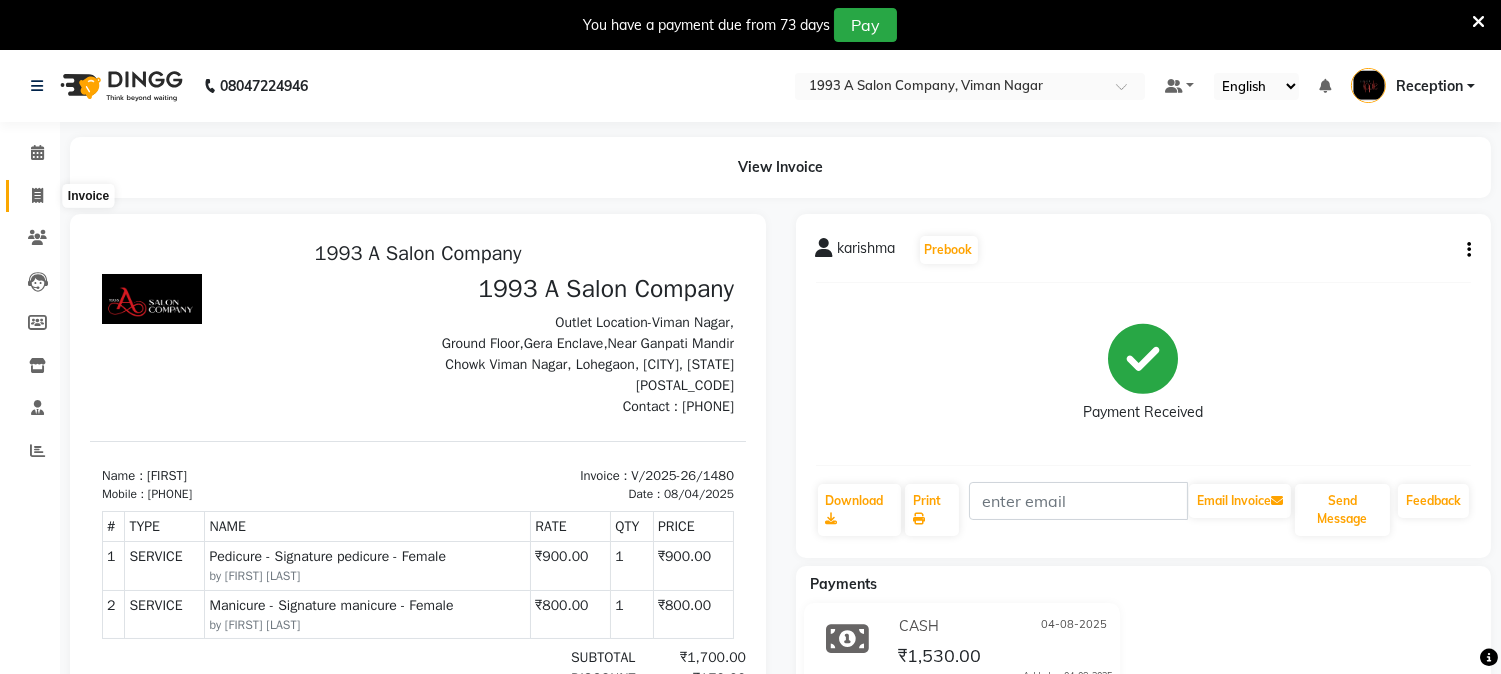 drag, startPoint x: 36, startPoint y: 200, endPoint x: 80, endPoint y: 184, distance: 46.818798 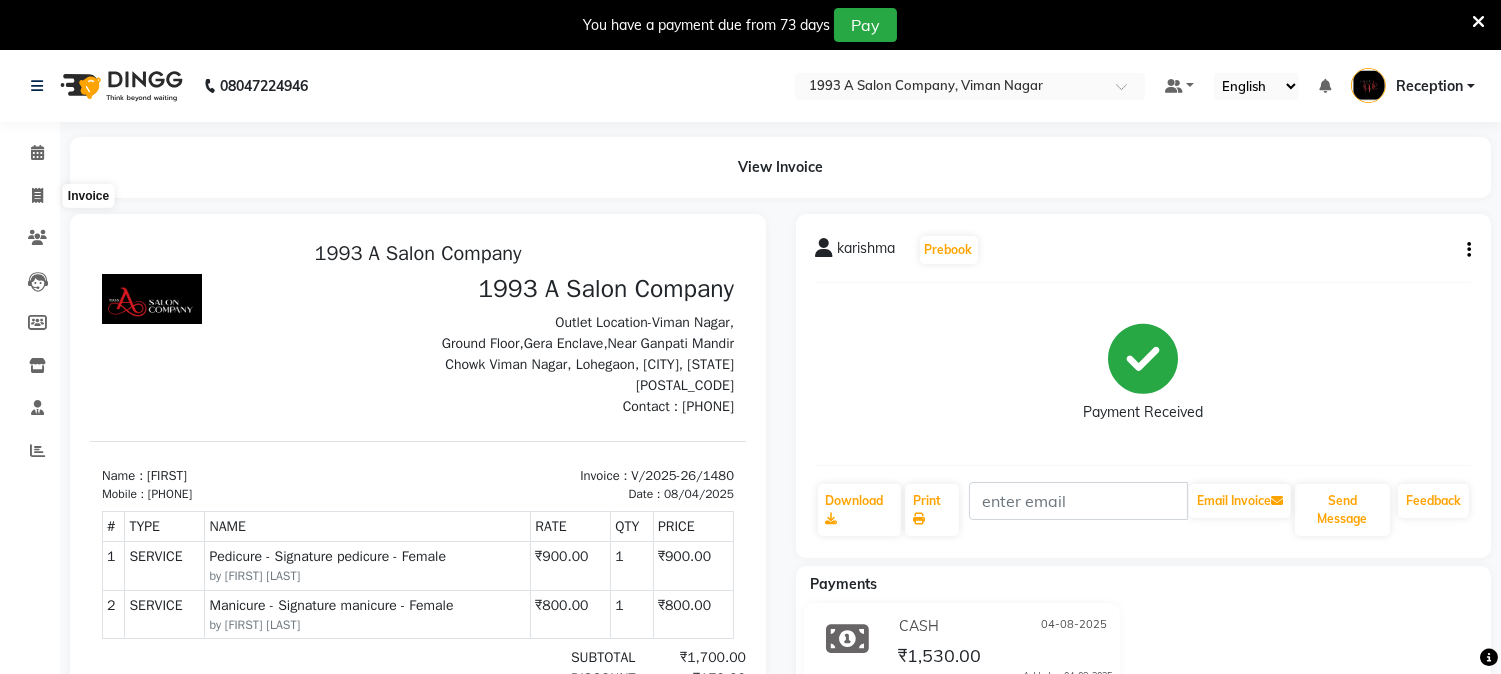 select on "service" 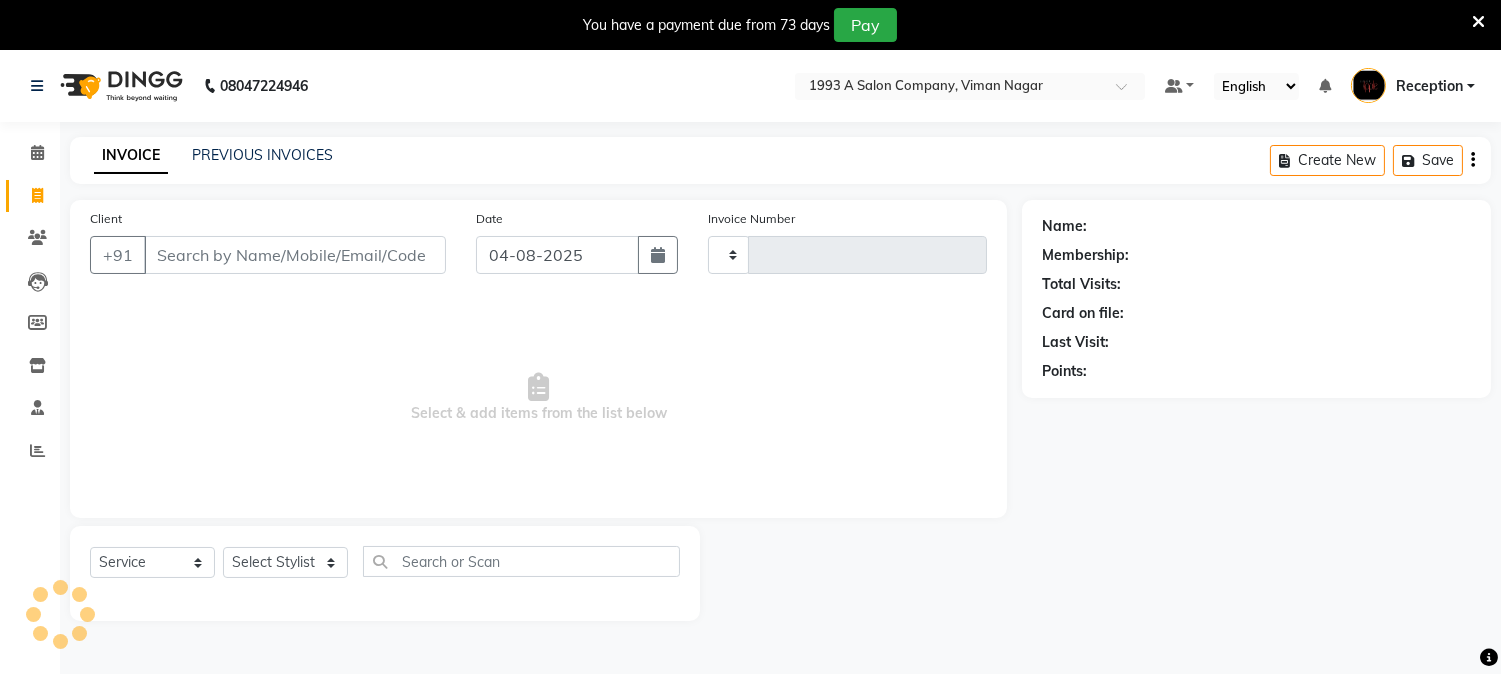 scroll, scrollTop: 50, scrollLeft: 0, axis: vertical 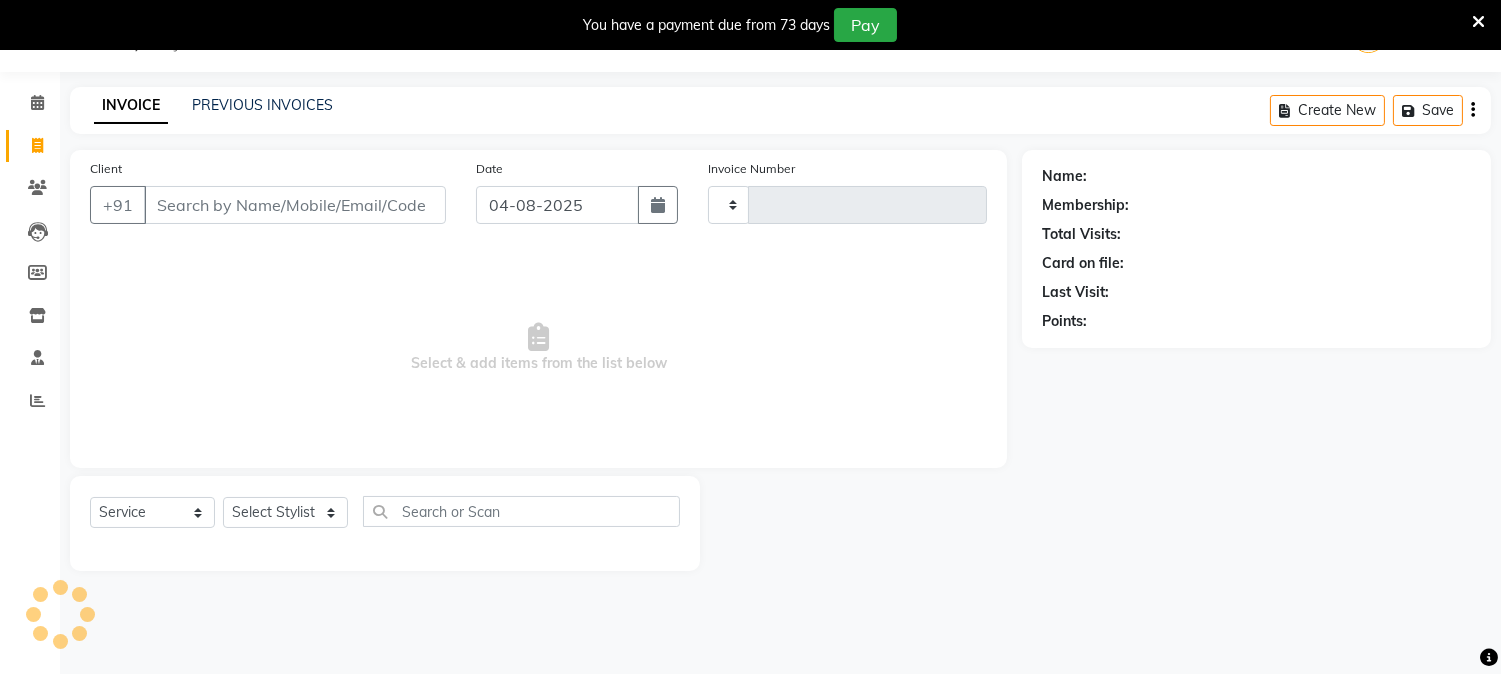 type on "1481" 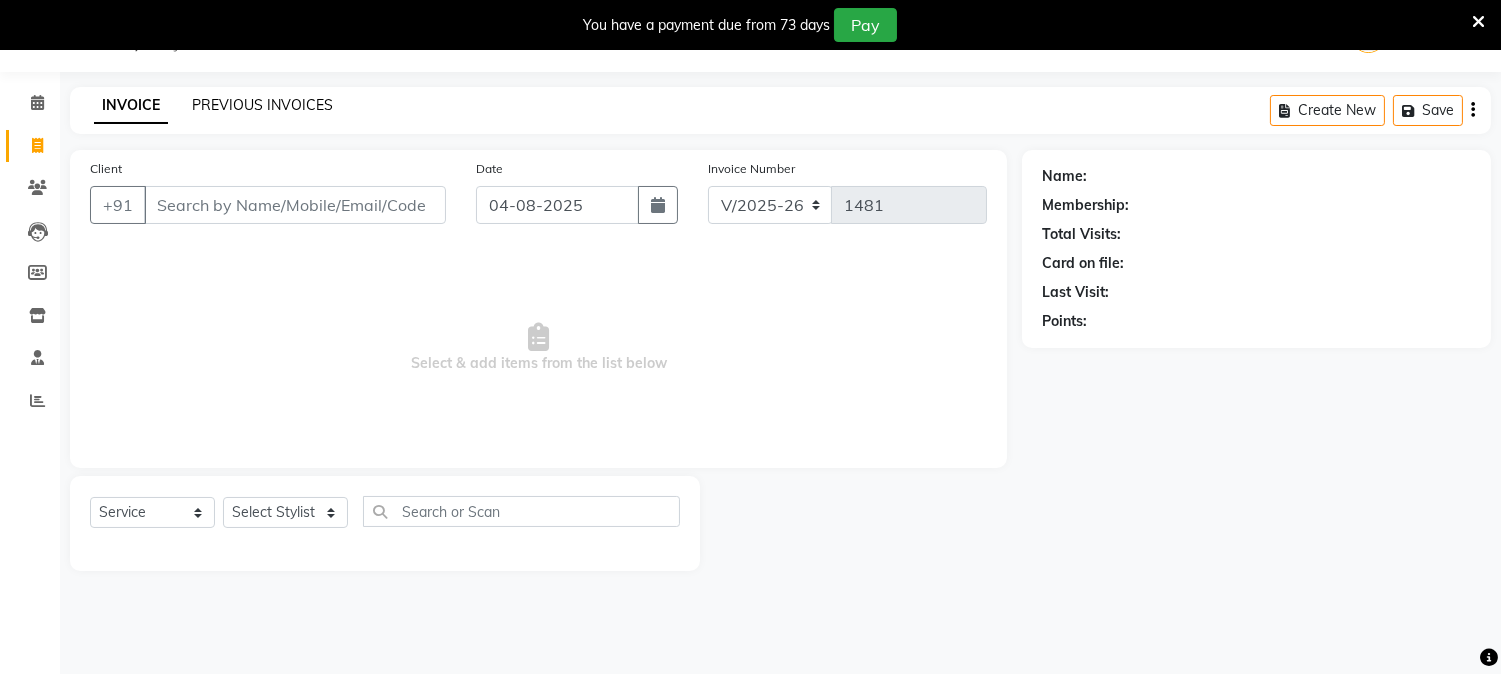 click on "PREVIOUS INVOICES" 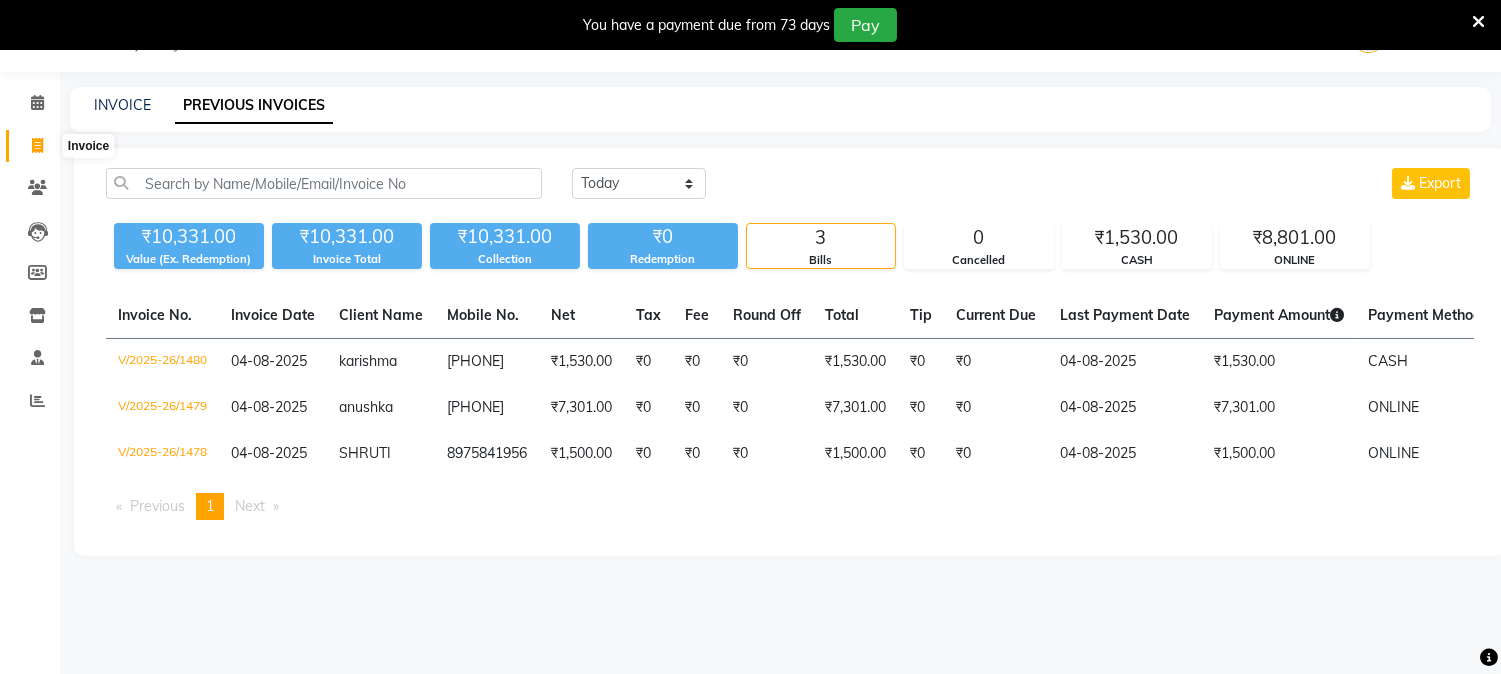 click 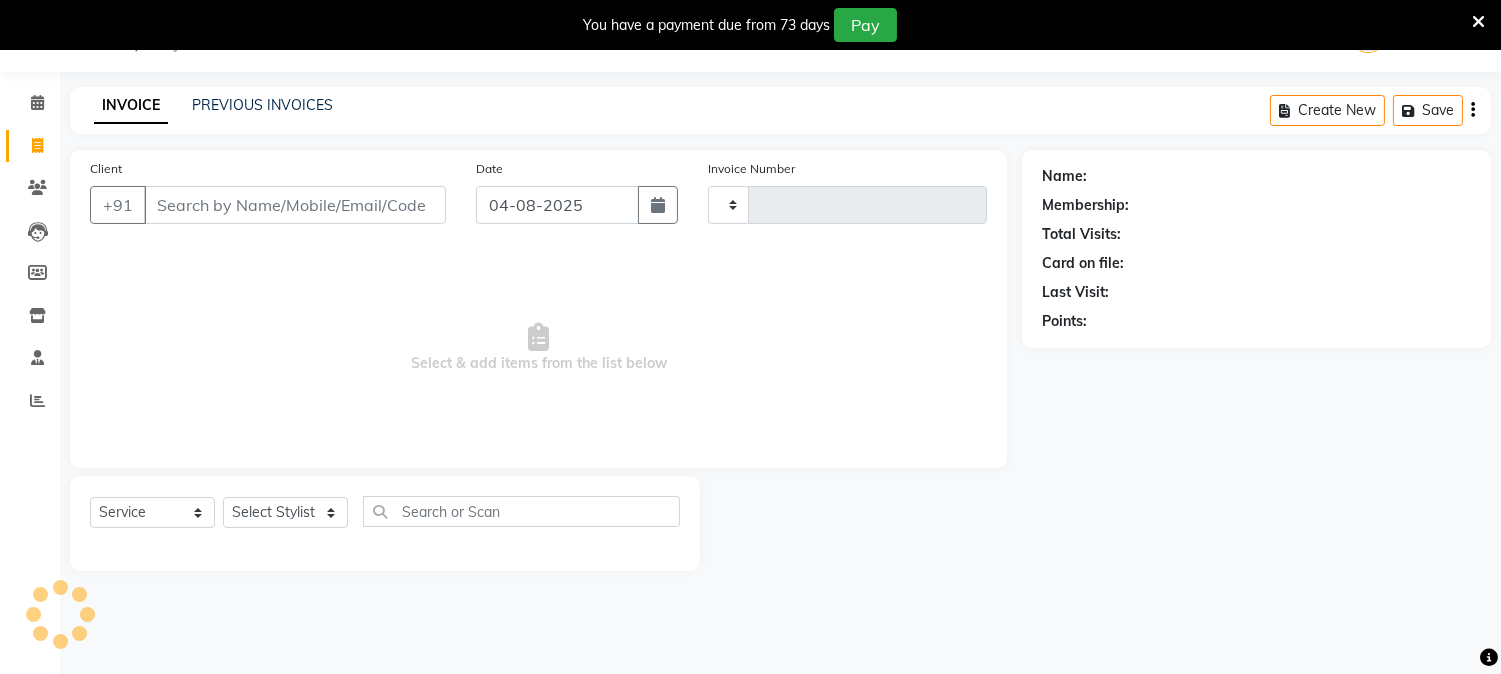 type on "1481" 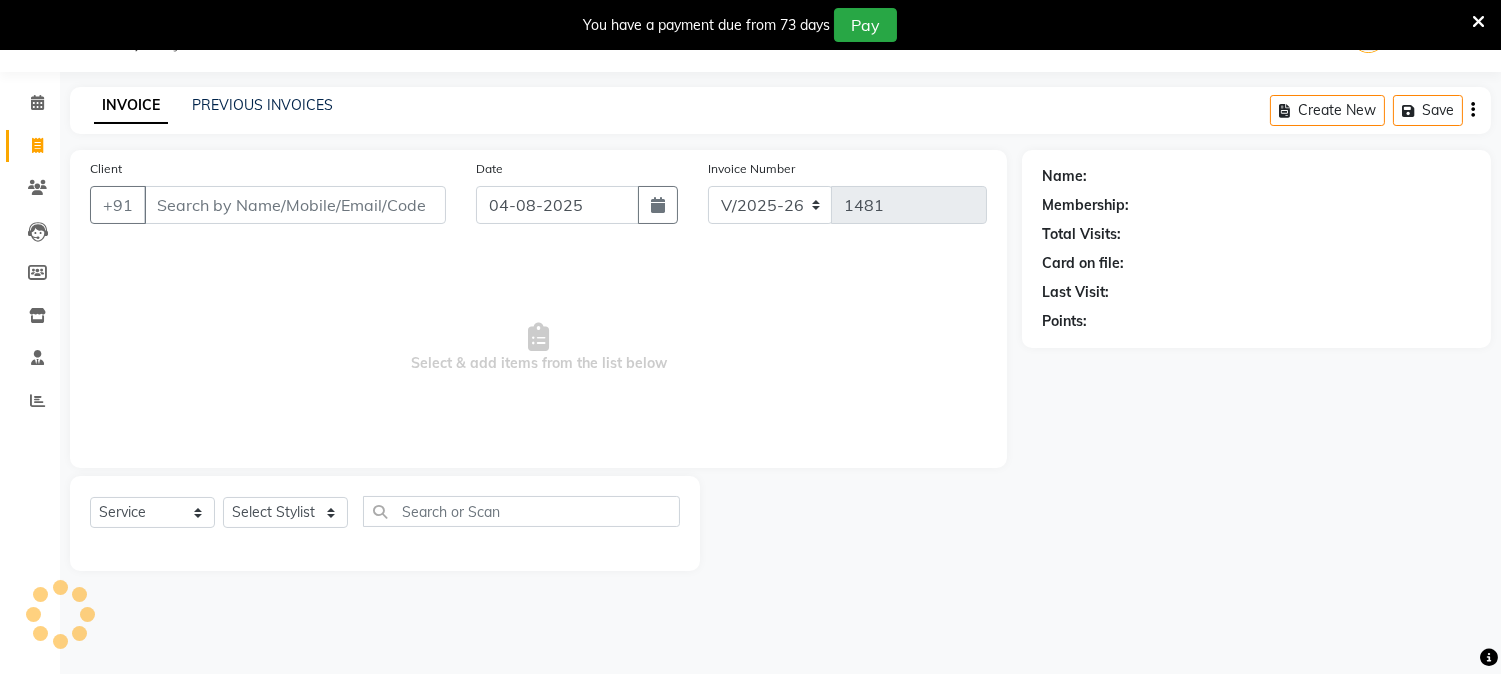 click on "Client" at bounding box center (295, 205) 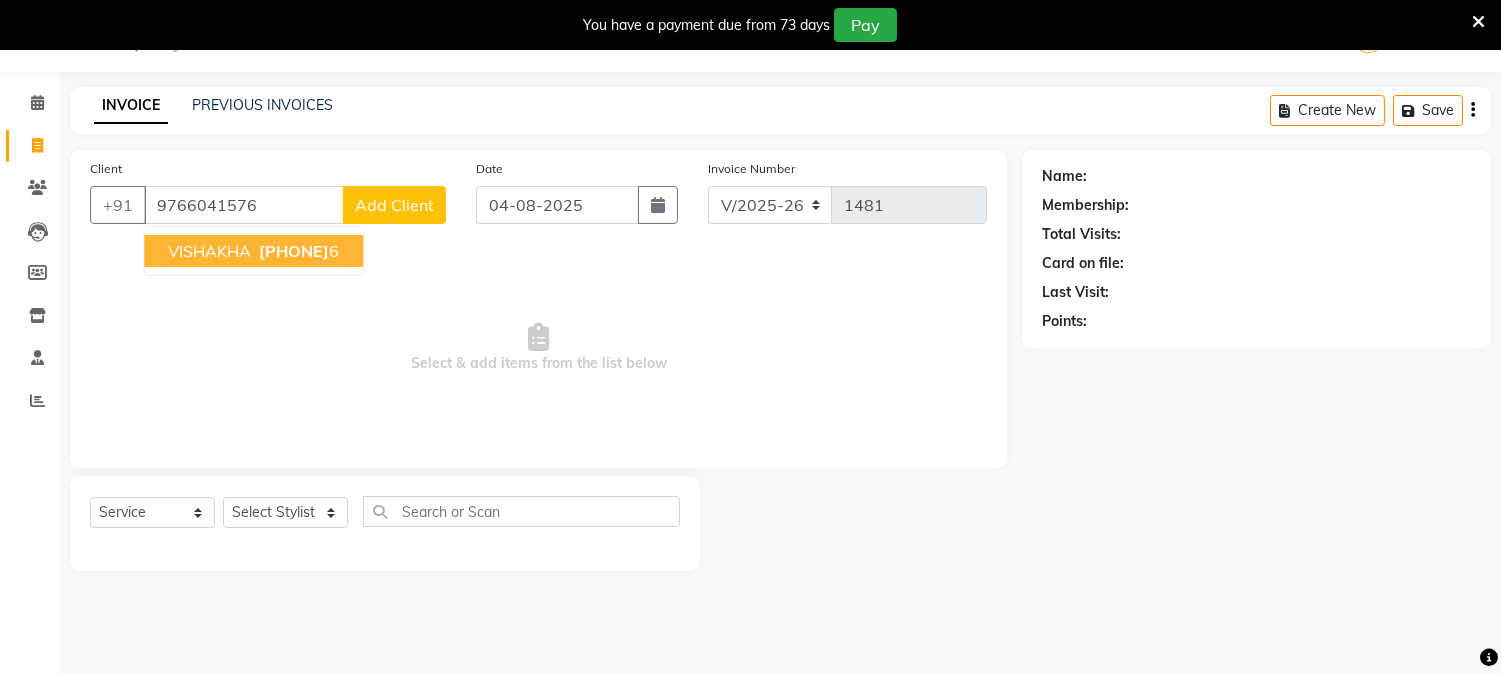 type on "9766041576" 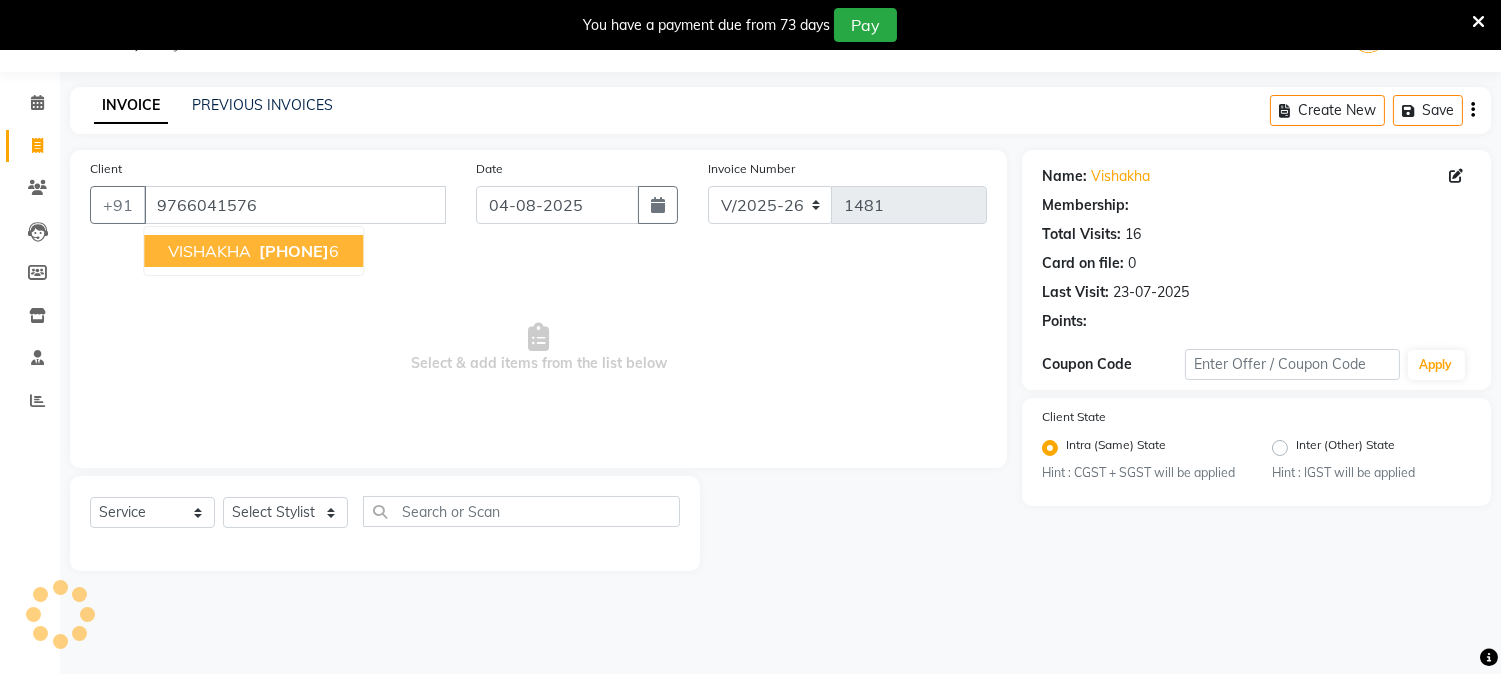 select on "1: Object" 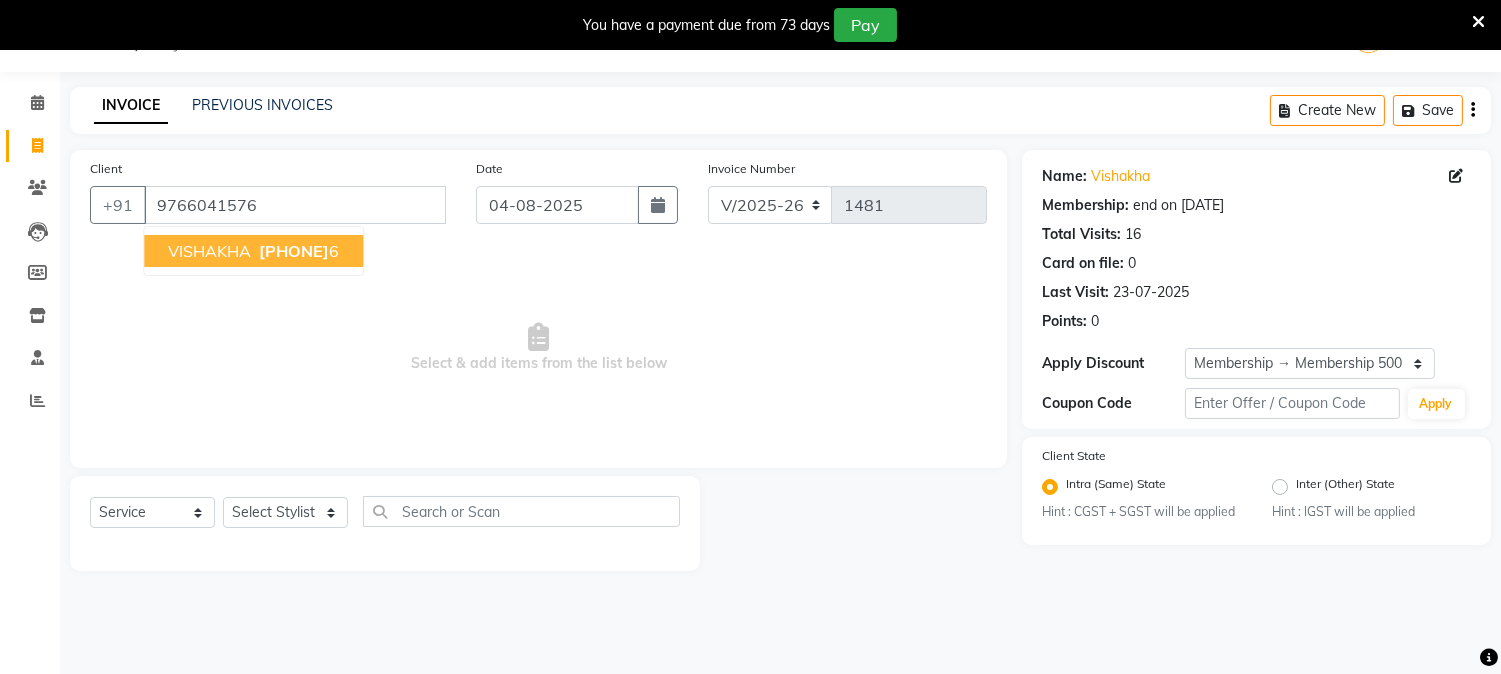 click on "[PHONE]" at bounding box center (294, 251) 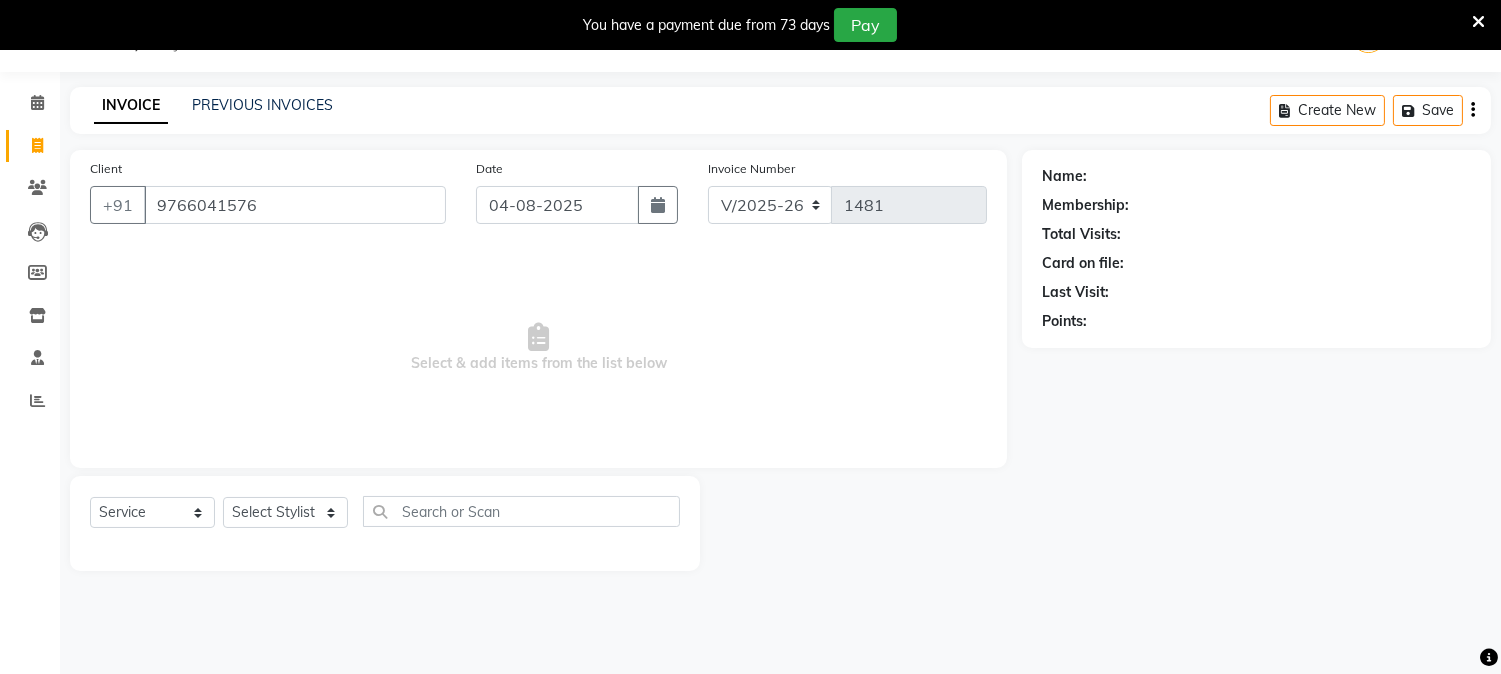 select on "1: Object" 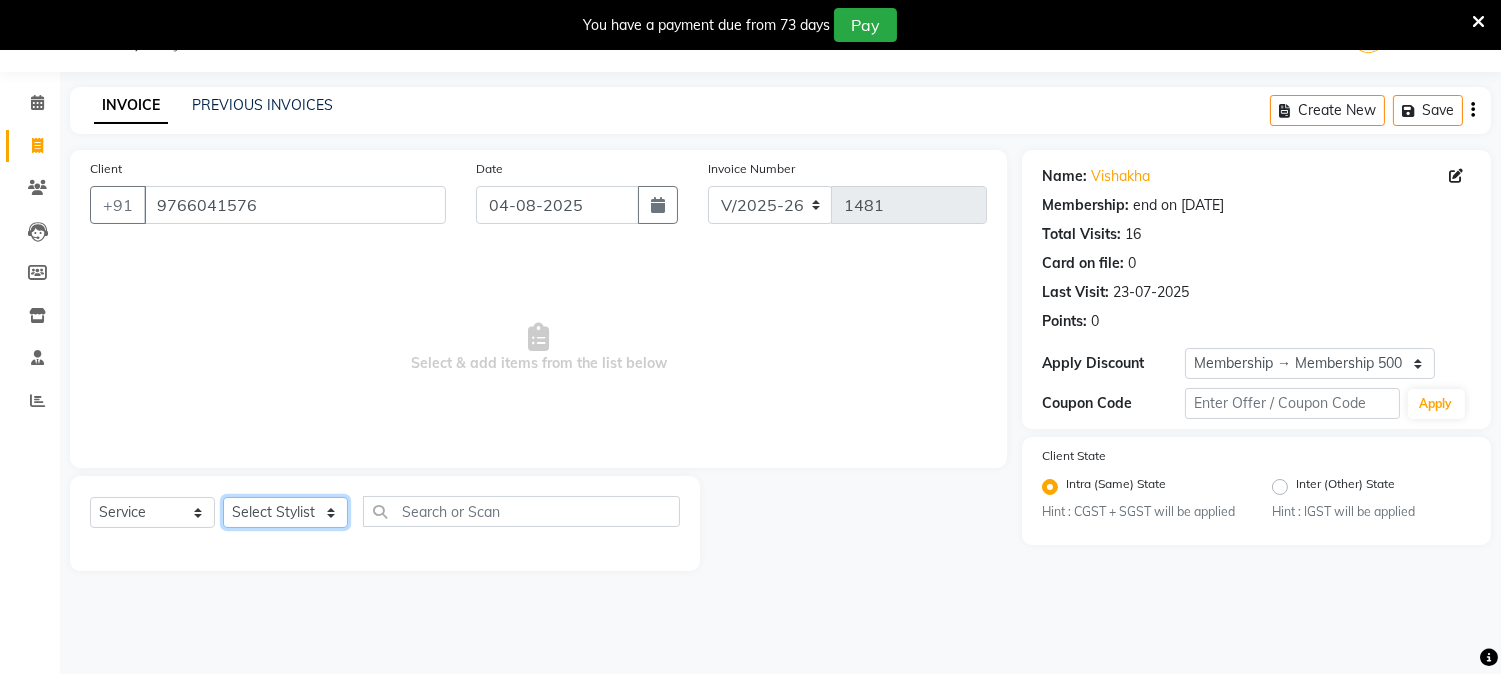 click on "Select Stylist [FIRST] [LAST] [FIRST] [LAST] [FIRST] [LAST]  Reception  [FIRST] [LAST] [FIRST] [LAST] [FIRST] Training Department [FIRST] [LAST] [FIRST] [LAST]" 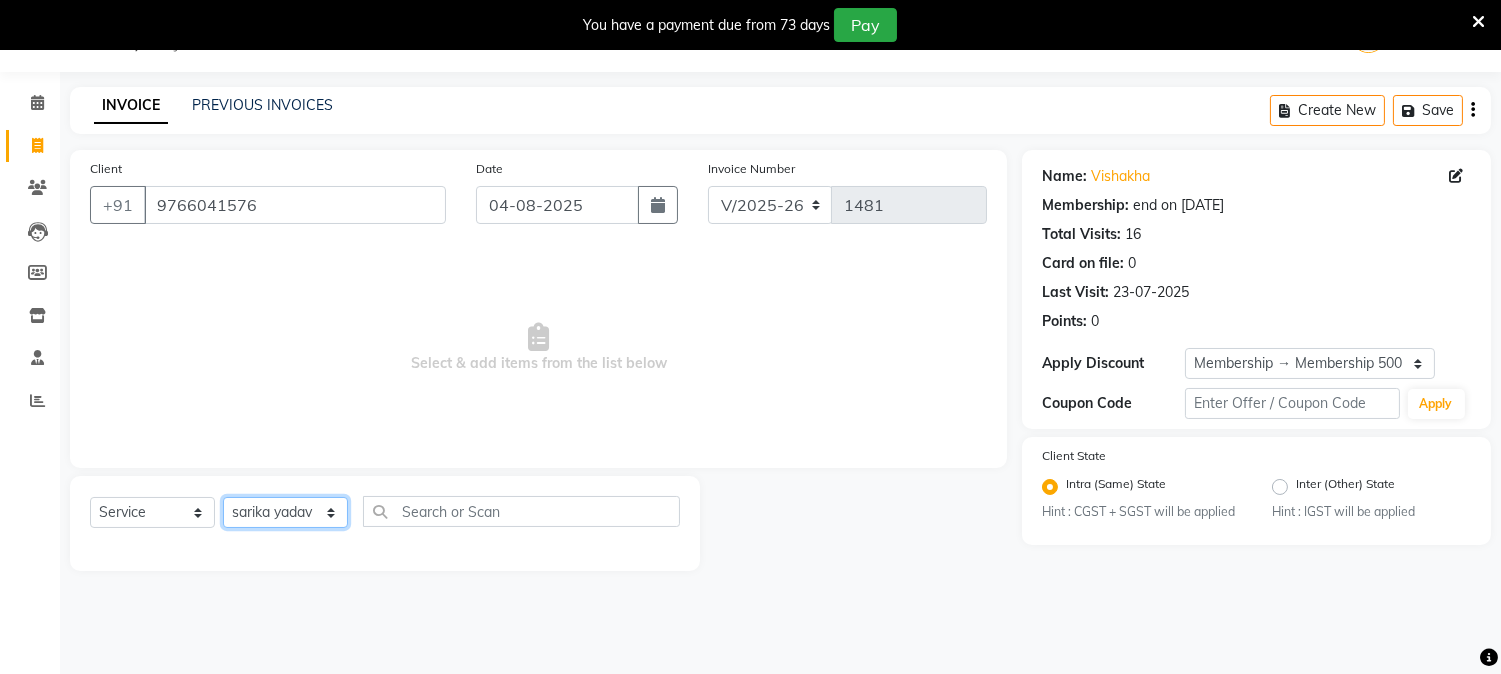 click on "Select Stylist [FIRST] [LAST] [FIRST] [LAST] [FIRST] [LAST]  Reception  [FIRST] [LAST] [FIRST] [LAST] [FIRST] Training Department [FIRST] [LAST] [FIRST] [LAST]" 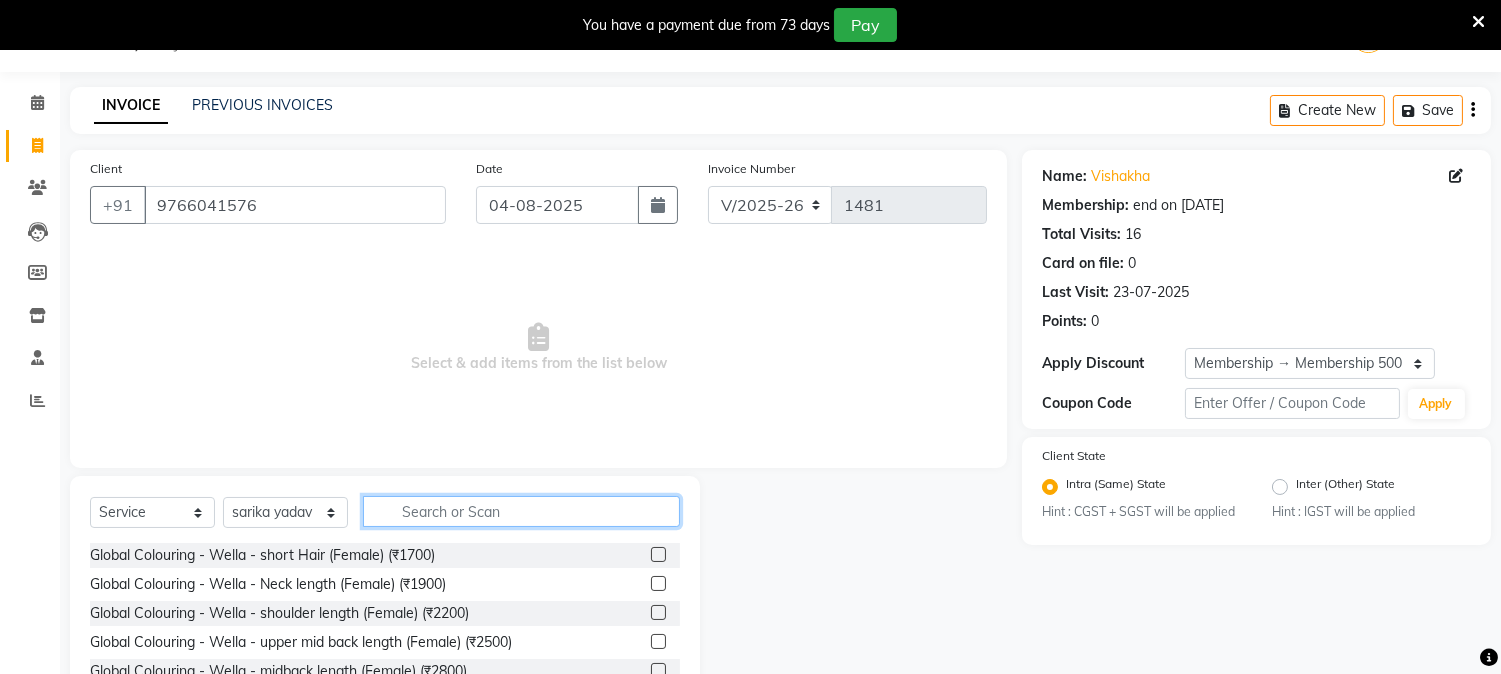 click 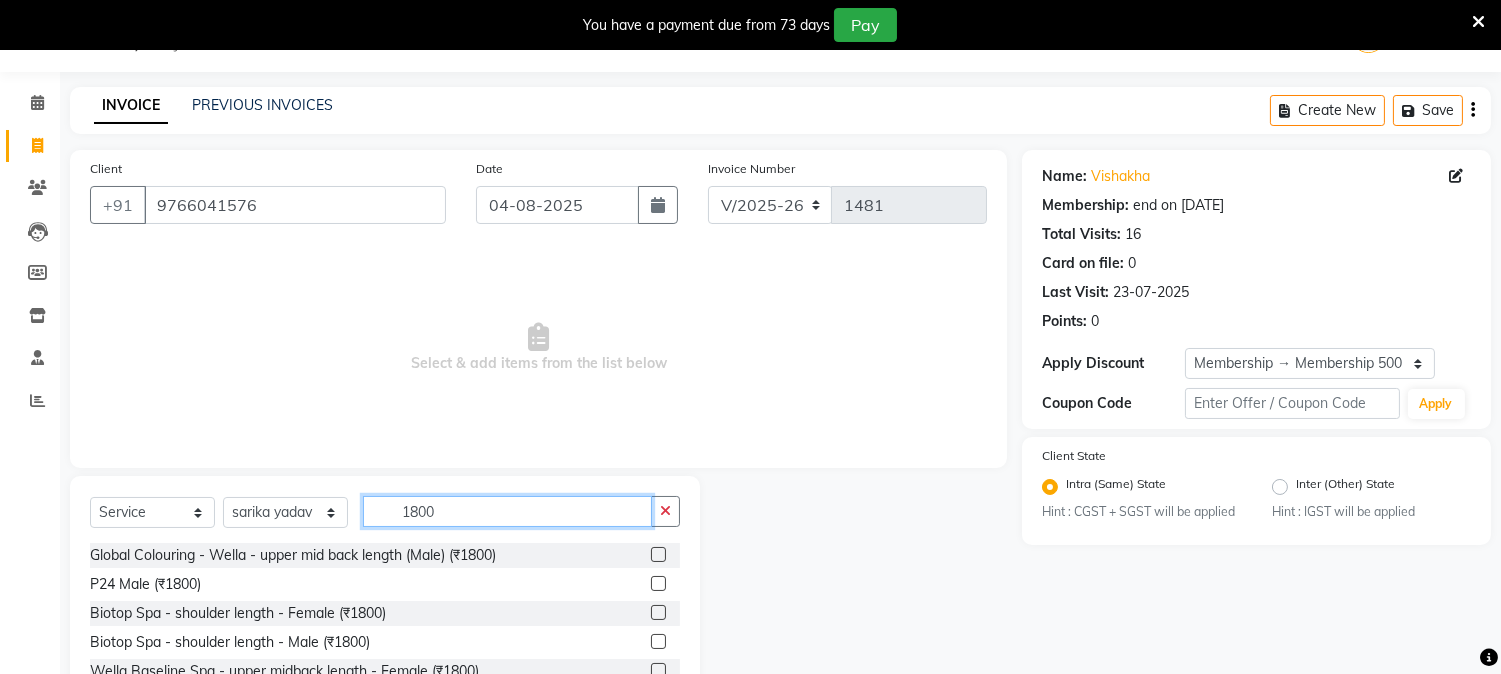 scroll, scrollTop: 176, scrollLeft: 0, axis: vertical 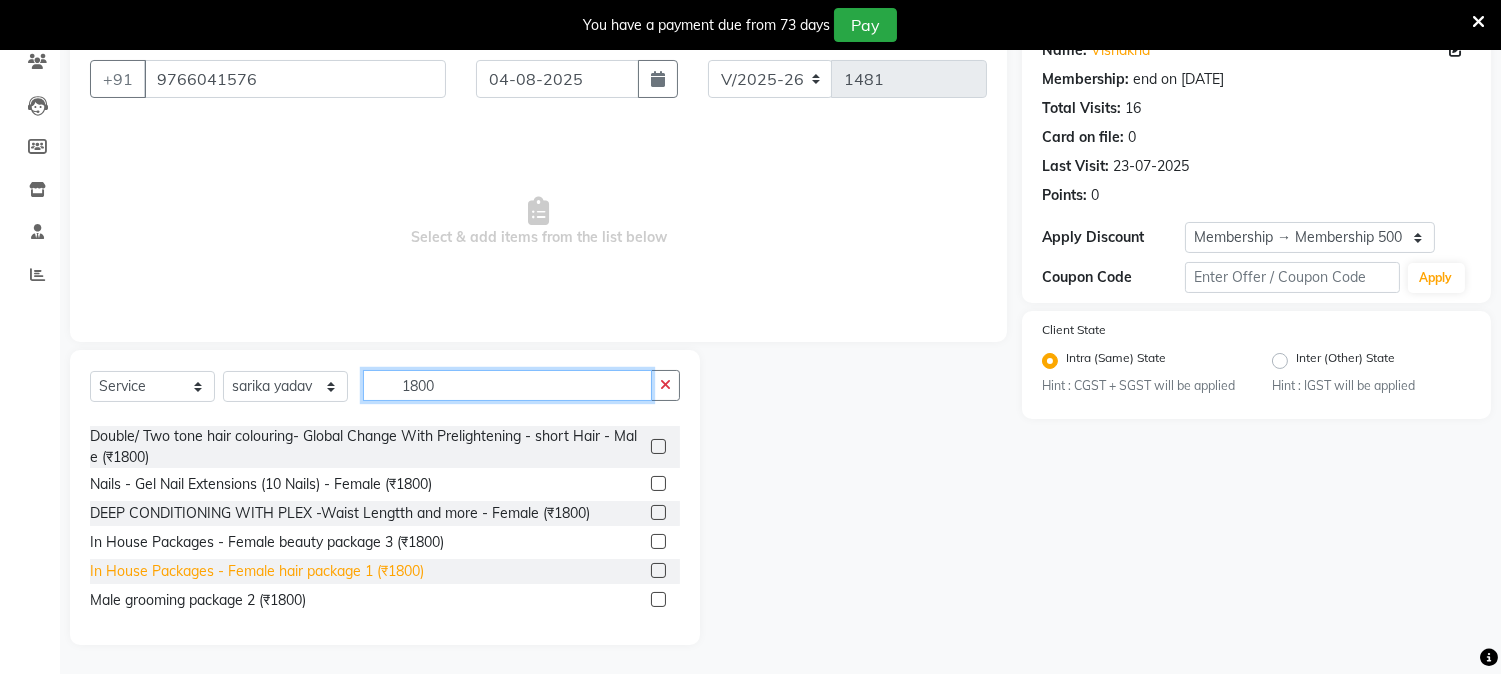 type on "1800" 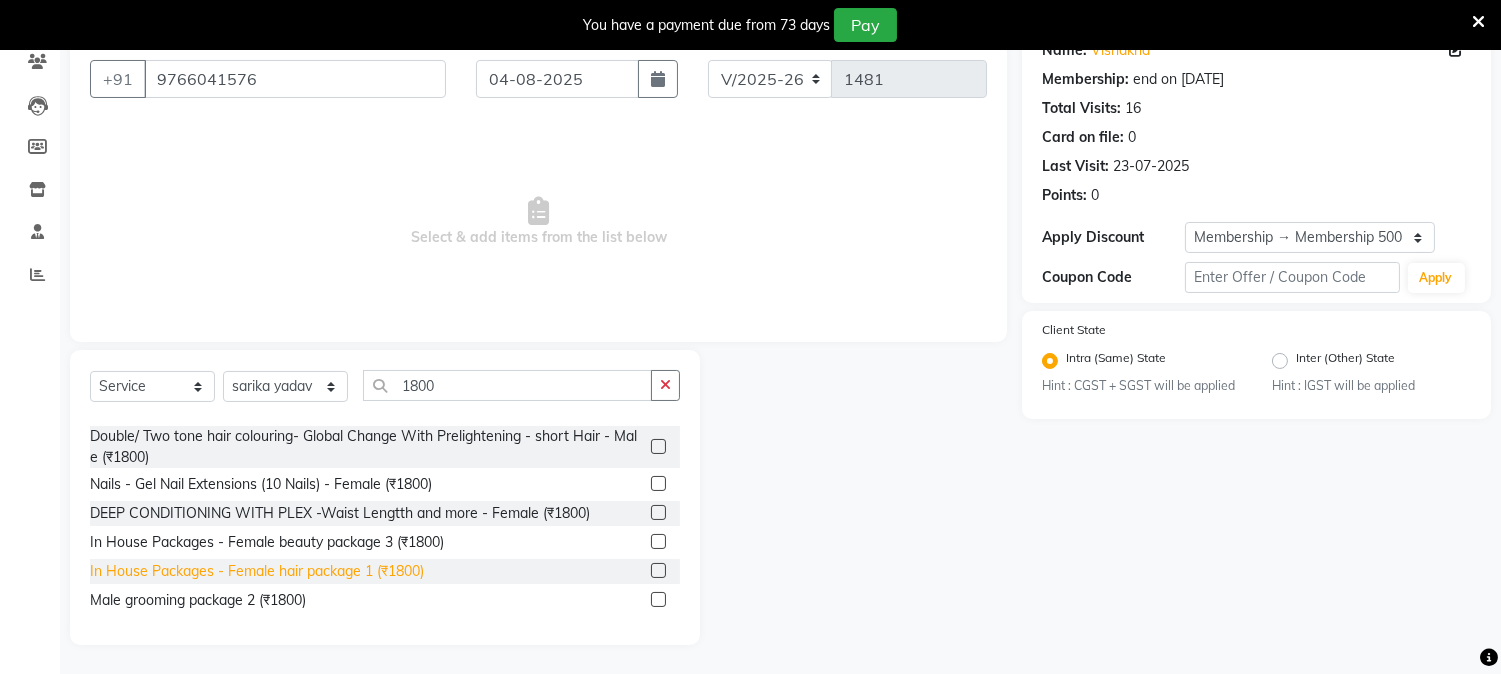 click on "In House Packages - Female hair package 1 (₹1800)" 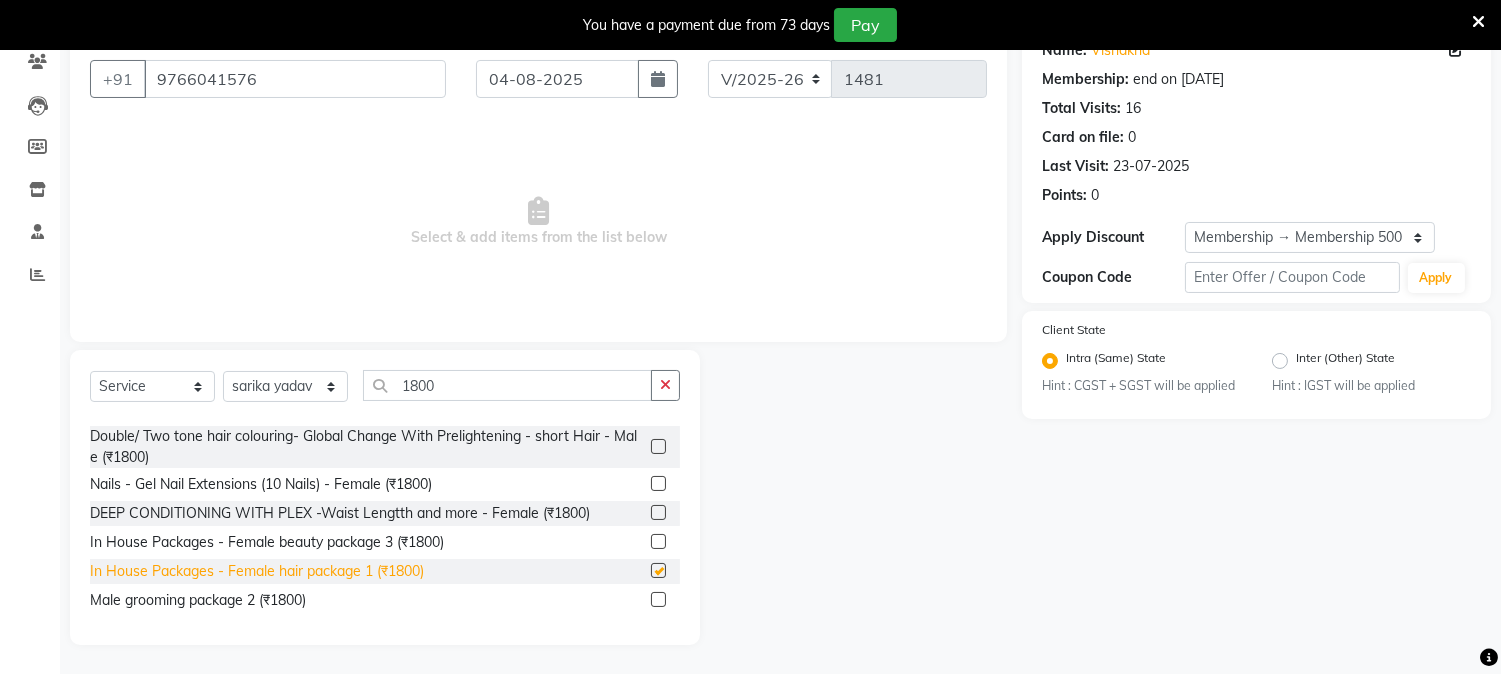 checkbox on "false" 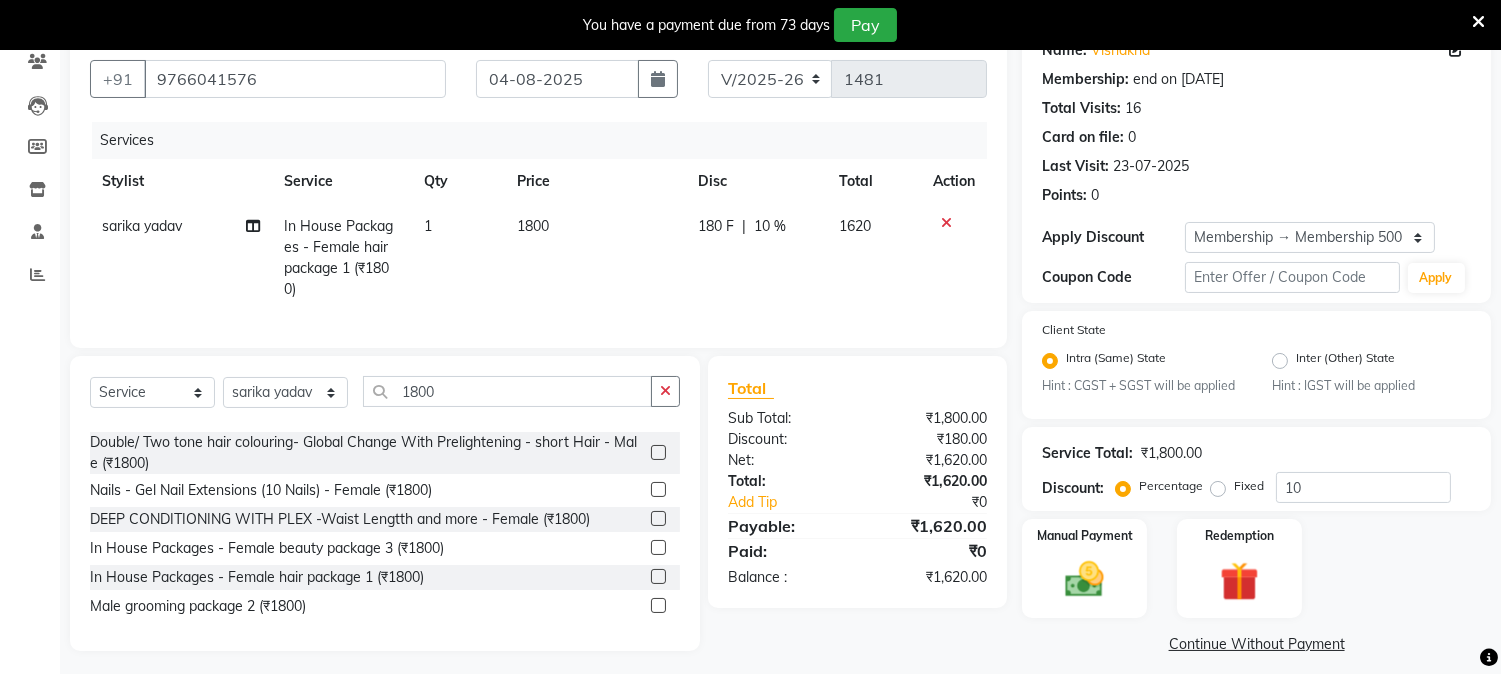 click on "180 F | 10 %" 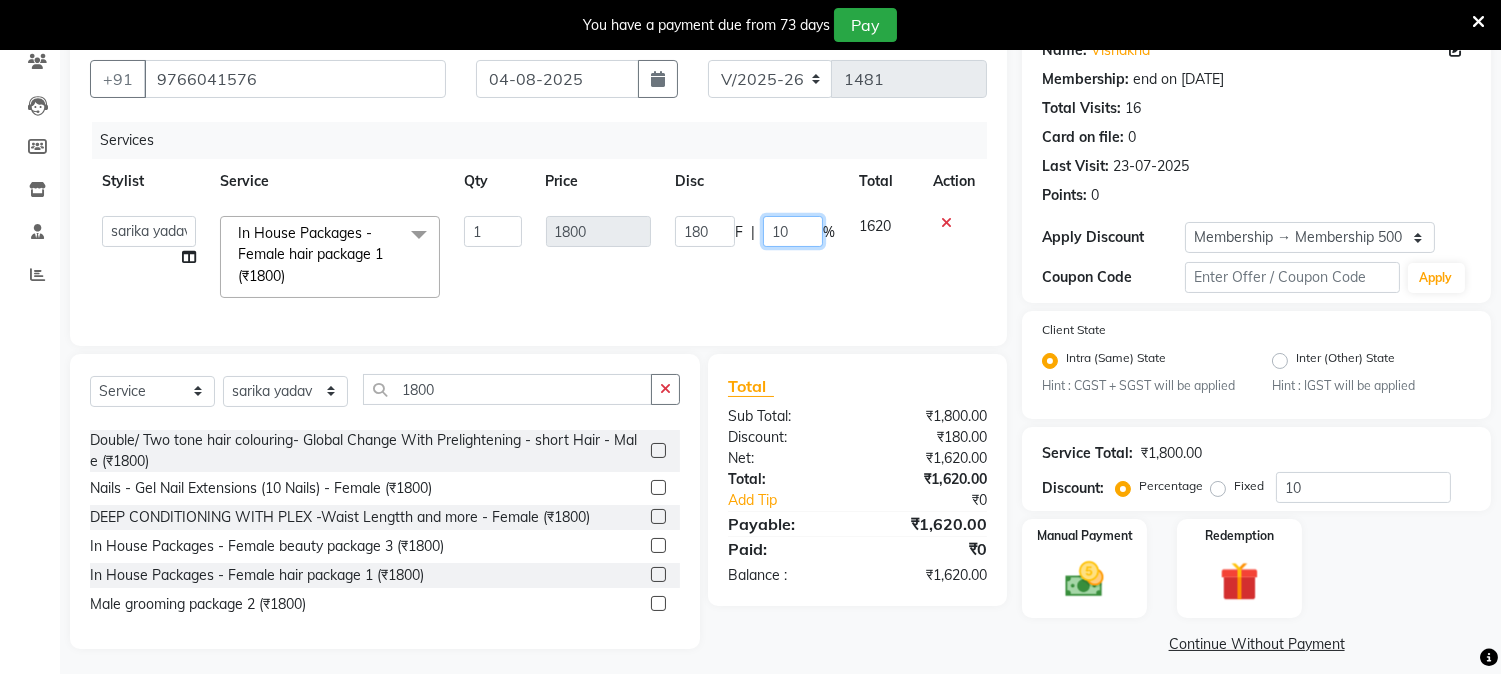 click on "10" 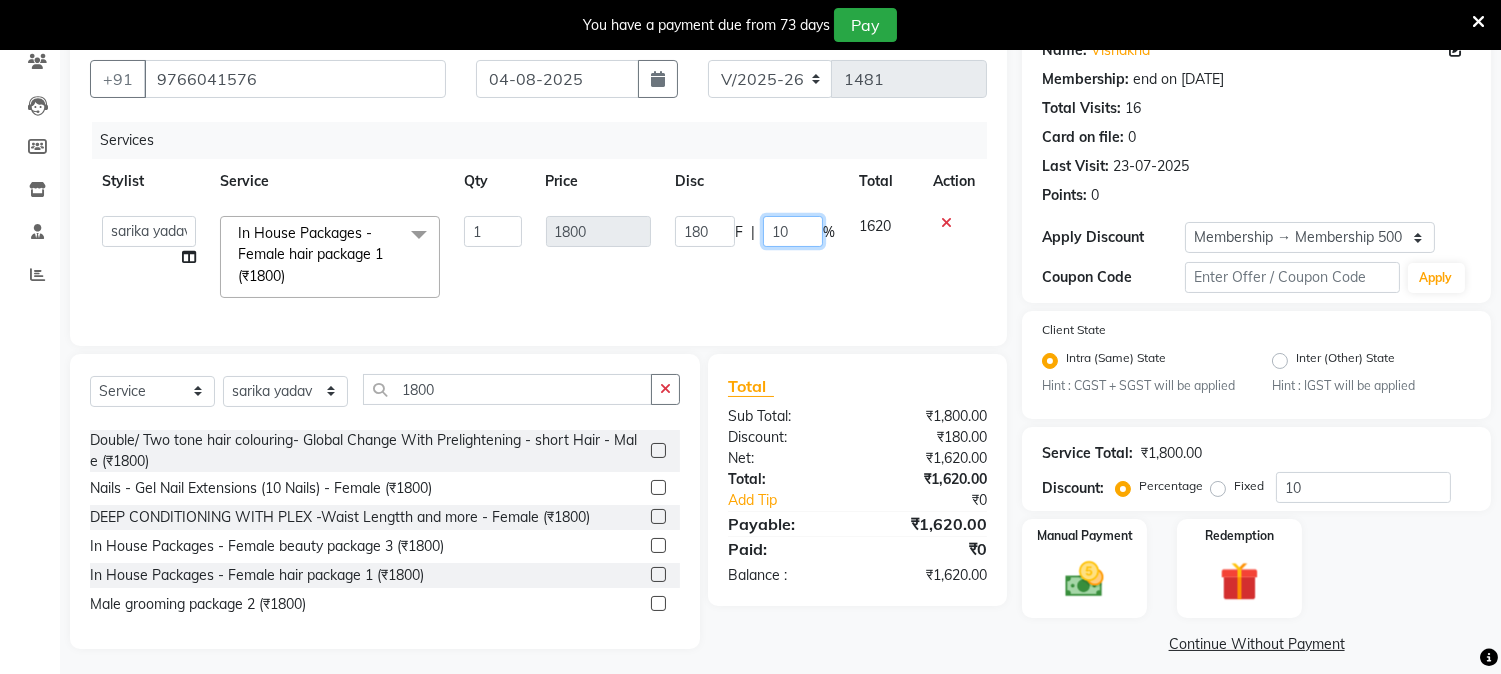 type on "1" 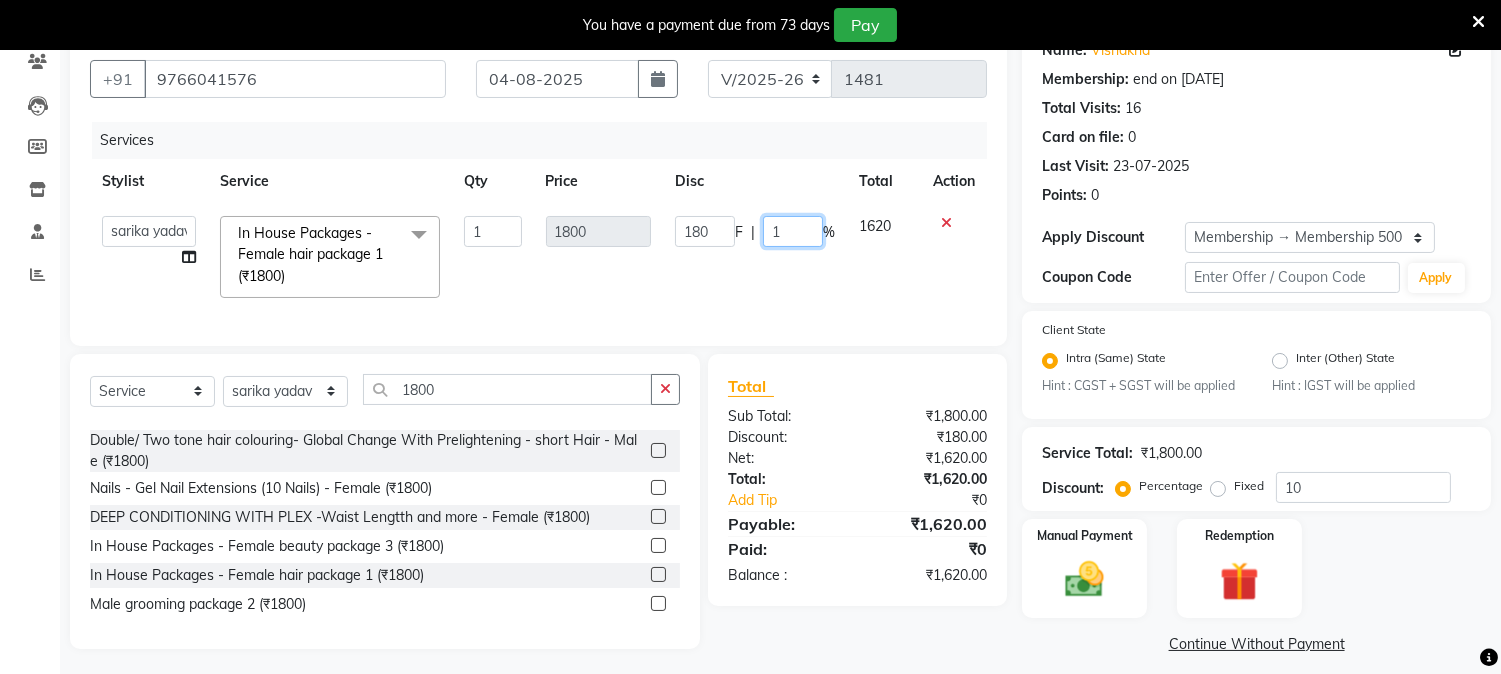 type 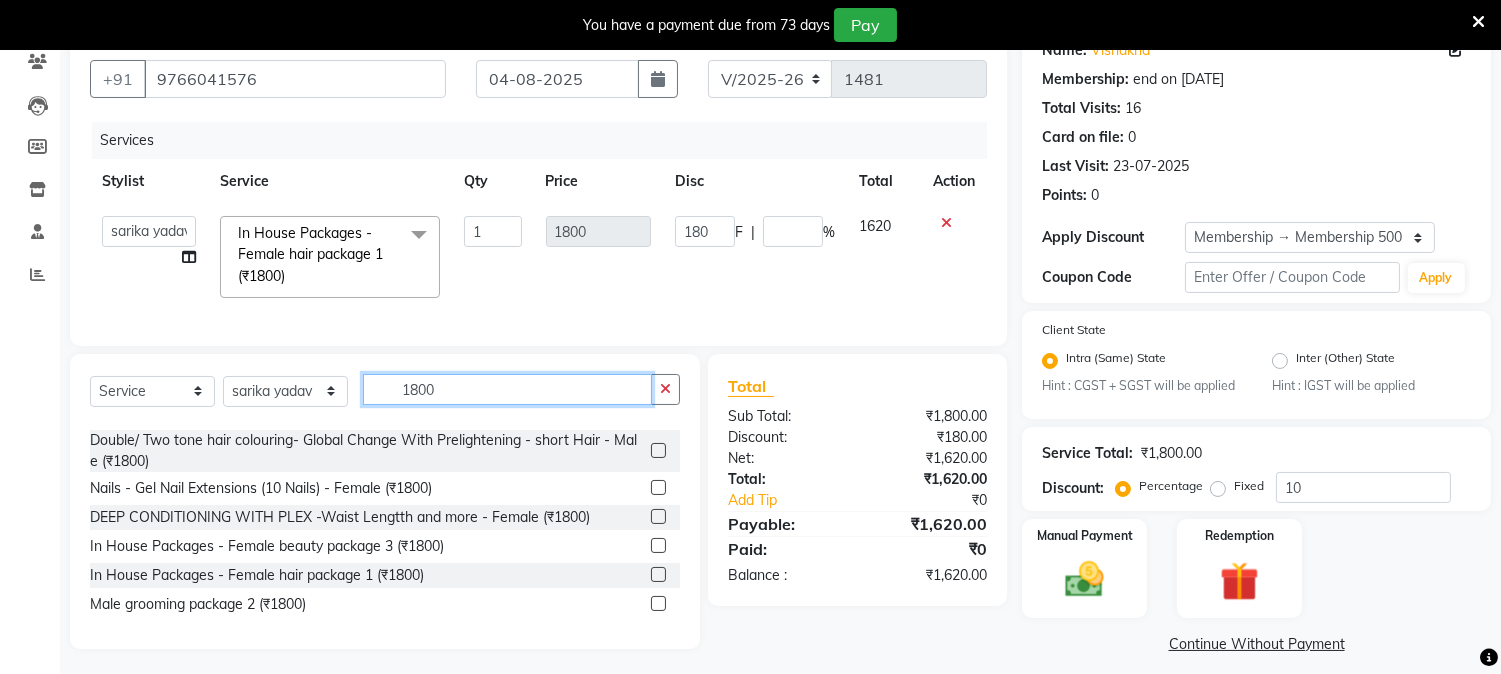 click on "Select  Service  Product  Membership  Package Voucher Prepaid Gift Card  Select Stylist [FIRST] [LAST] [FIRST] [LAST] [FIRST] [LAST]  Reception  [FIRST] [LAST] [FIRST] [LAST] [FIRST] Training Department [FIRST] [LAST] [FIRST] [PHONE]" 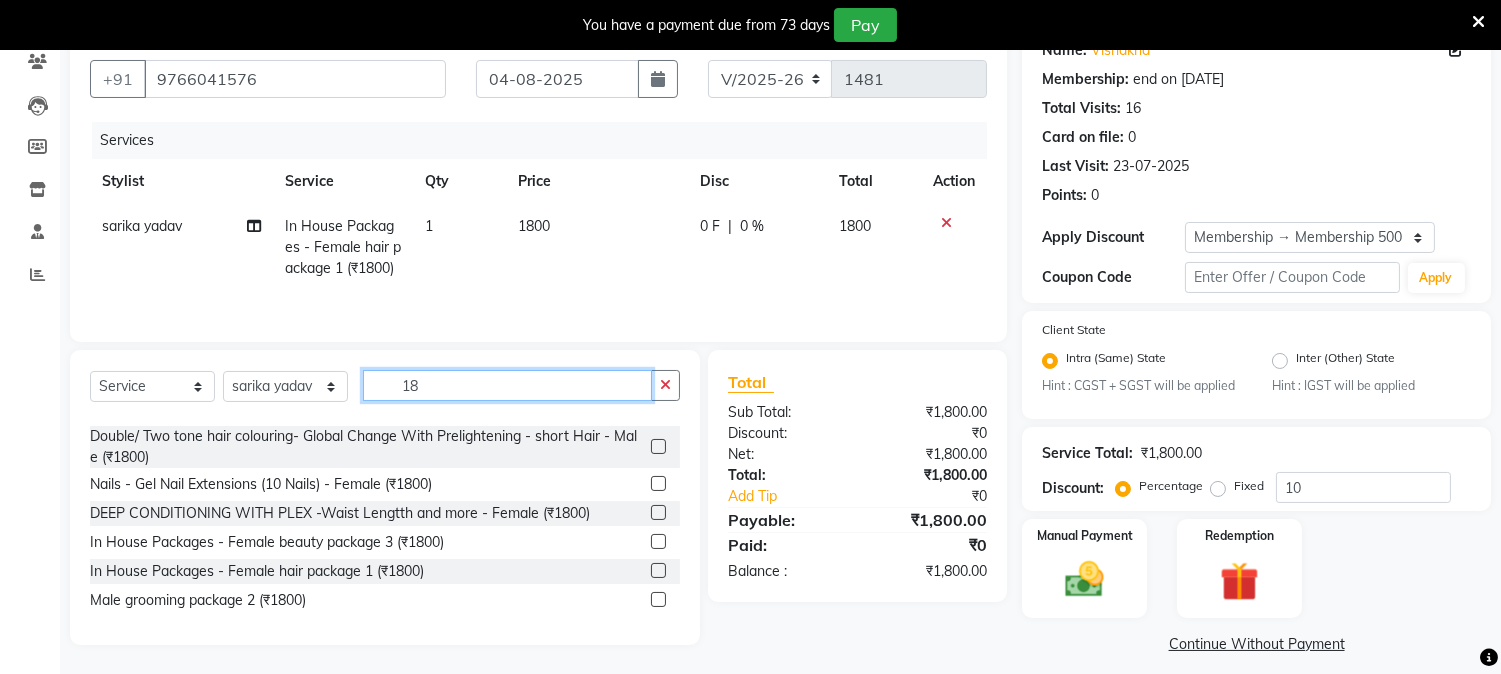 type on "1" 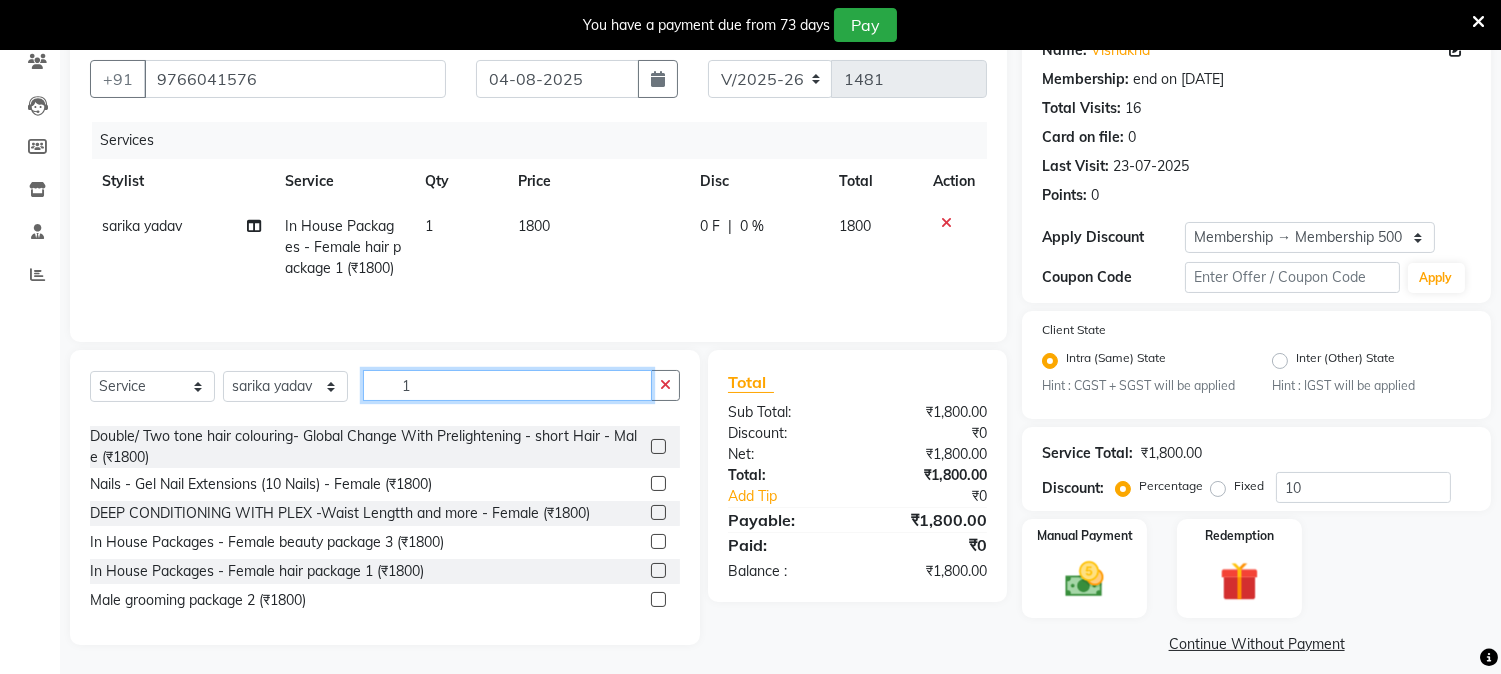 scroll, scrollTop: 447, scrollLeft: 0, axis: vertical 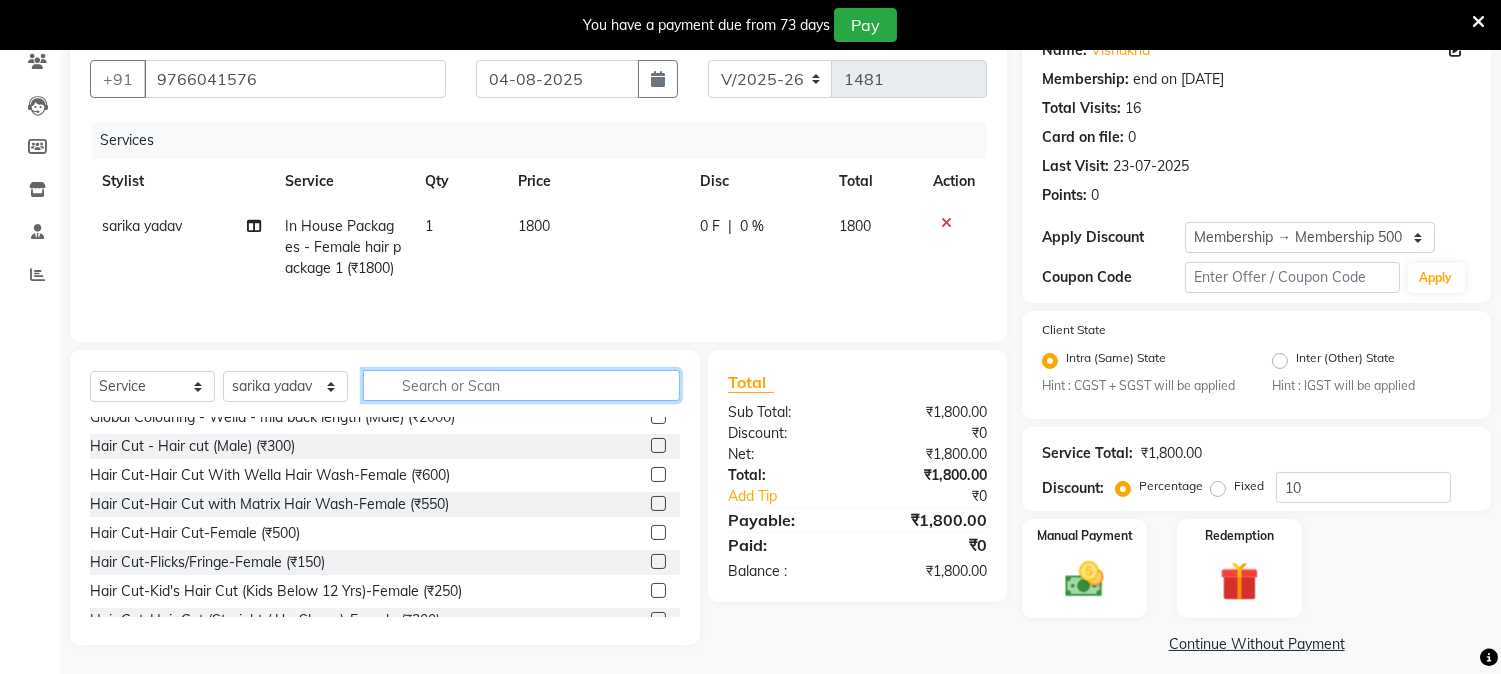 type on "3" 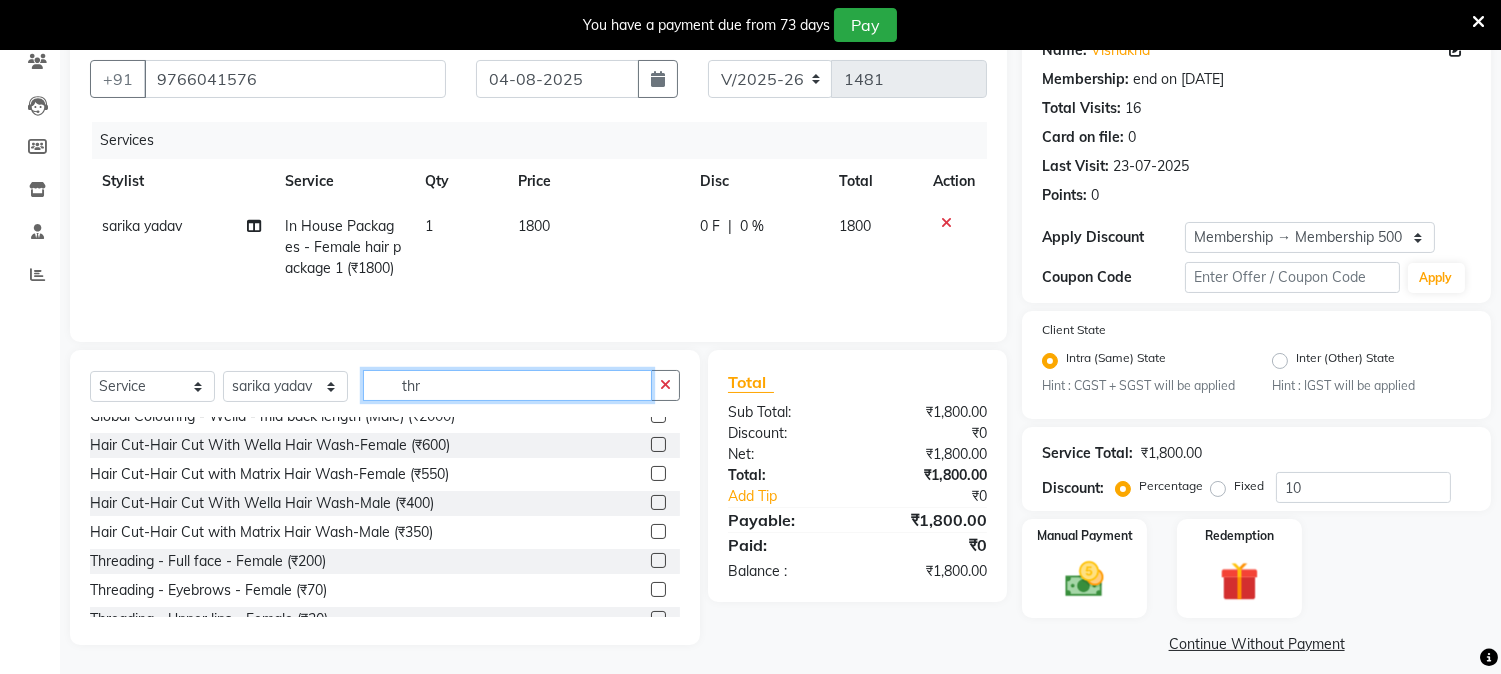 scroll, scrollTop: 0, scrollLeft: 0, axis: both 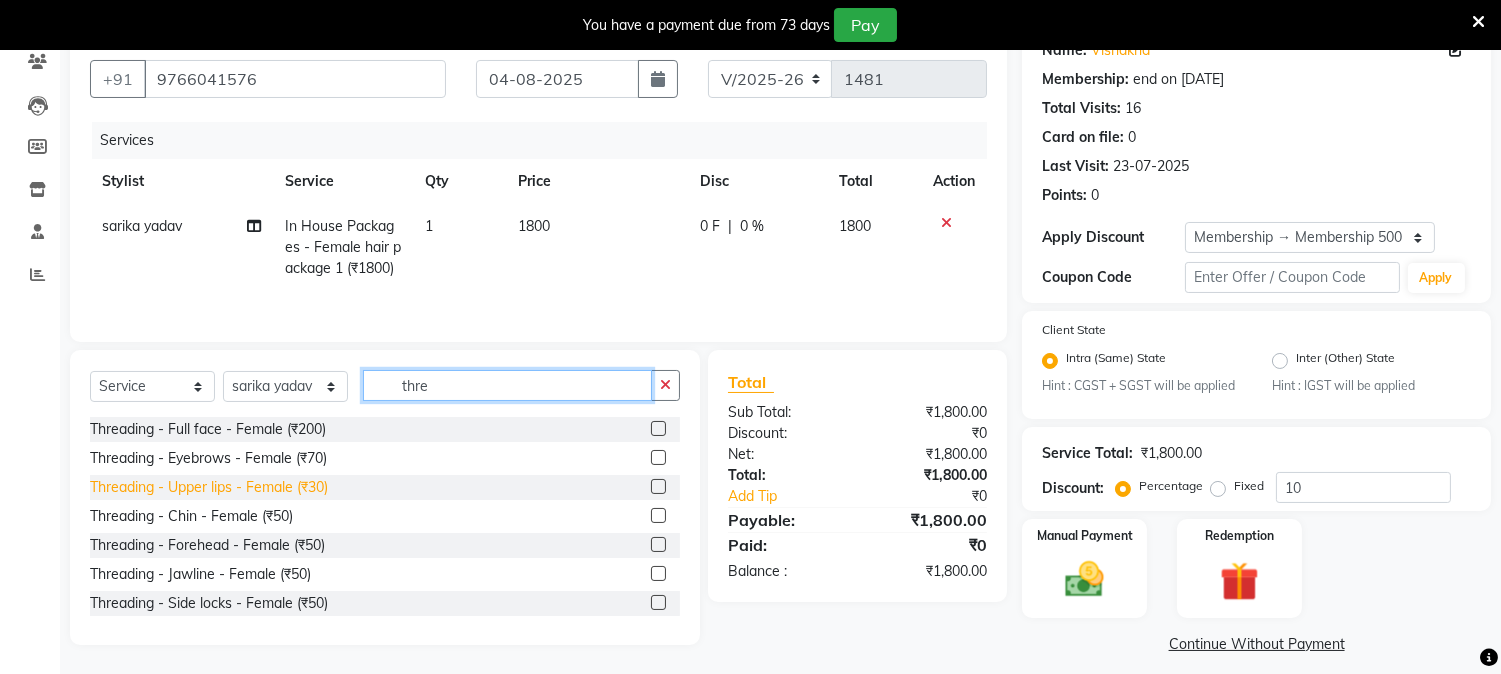type on "thre" 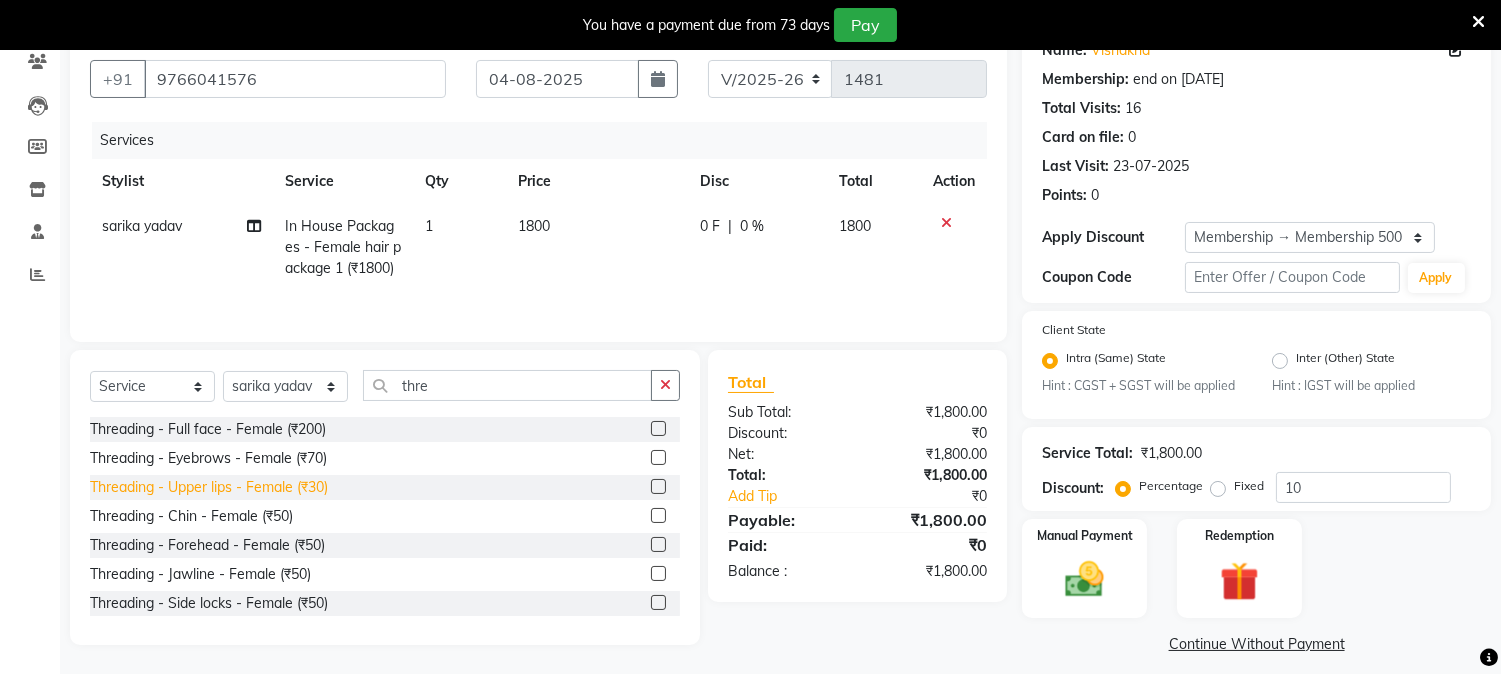 click on "Threading - Upper lips - Female (₹30)" 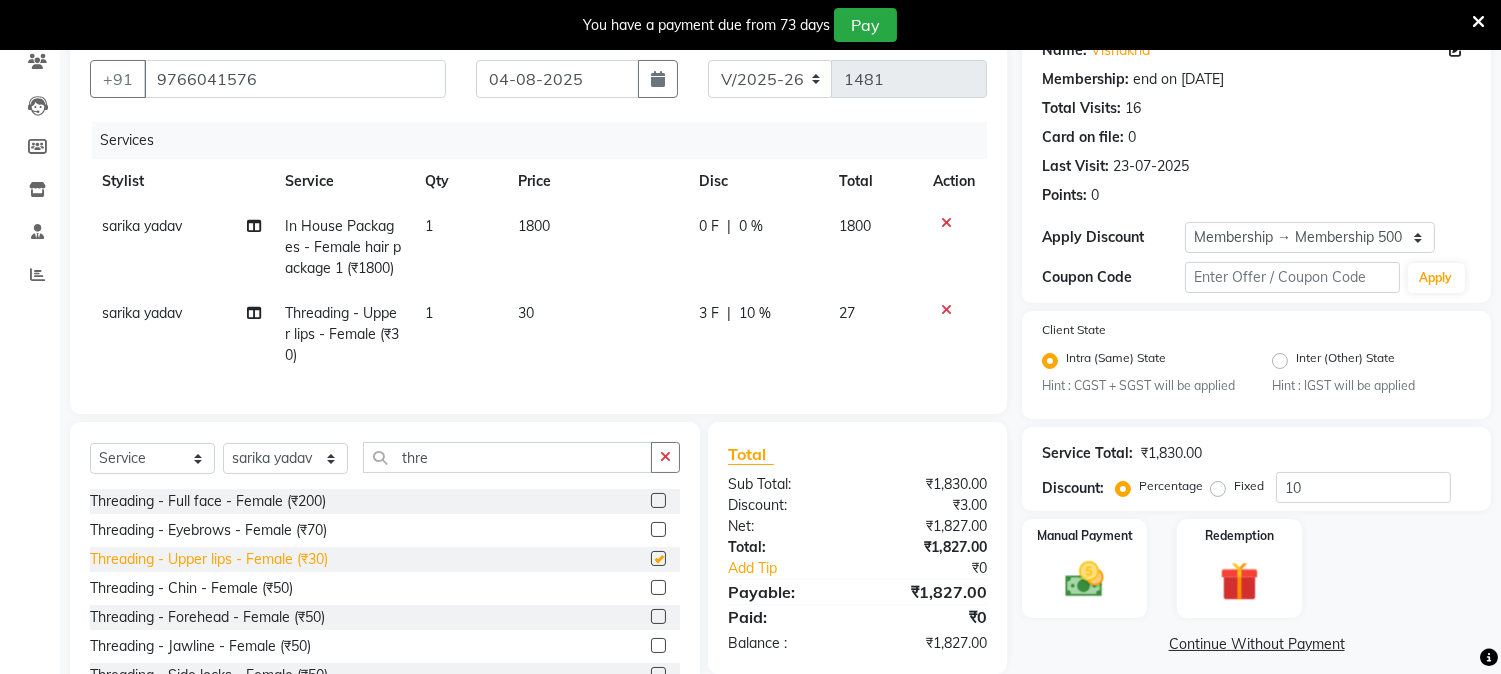 checkbox on "false" 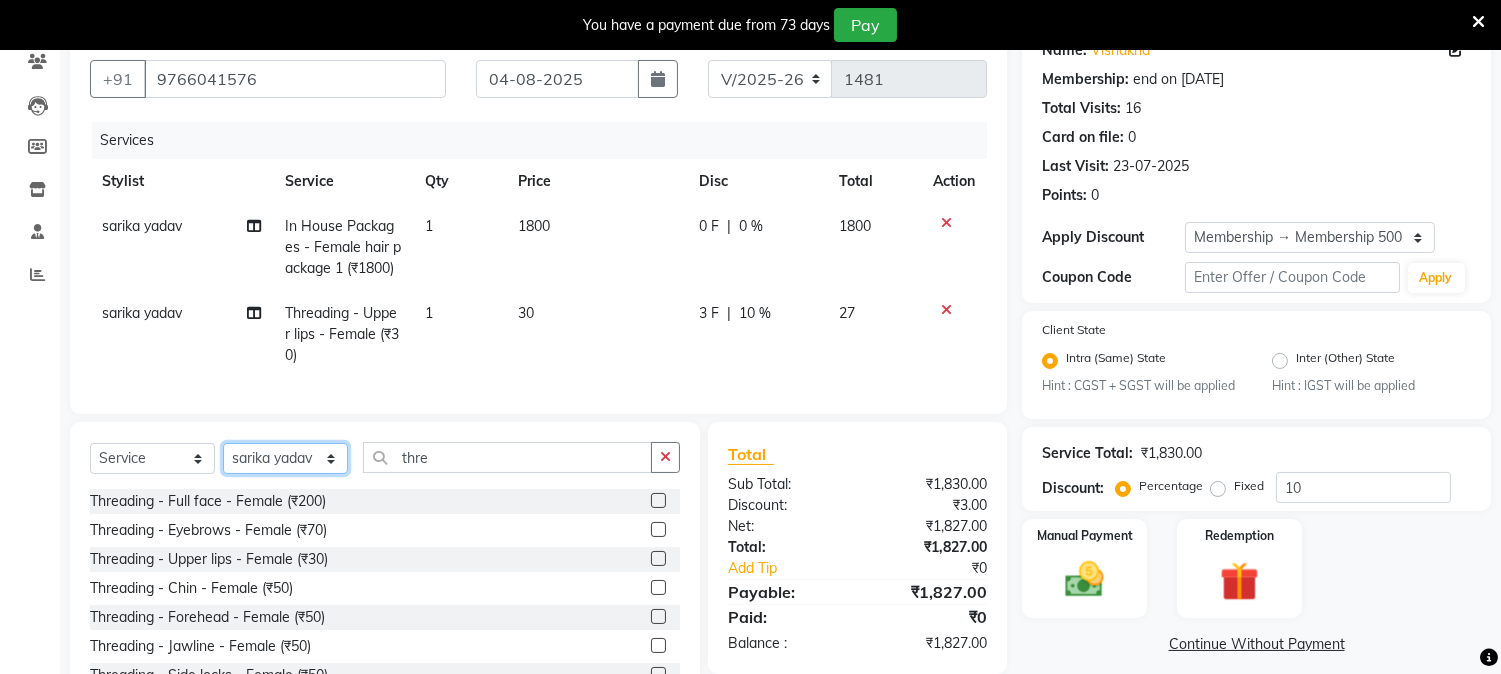 click on "Select Stylist [FIRST] [LAST] [FIRST] [LAST] [FIRST] [LAST]  Reception  [FIRST] [LAST] [FIRST] [LAST] [FIRST] Training Department [FIRST] [LAST] [FIRST] [LAST]" 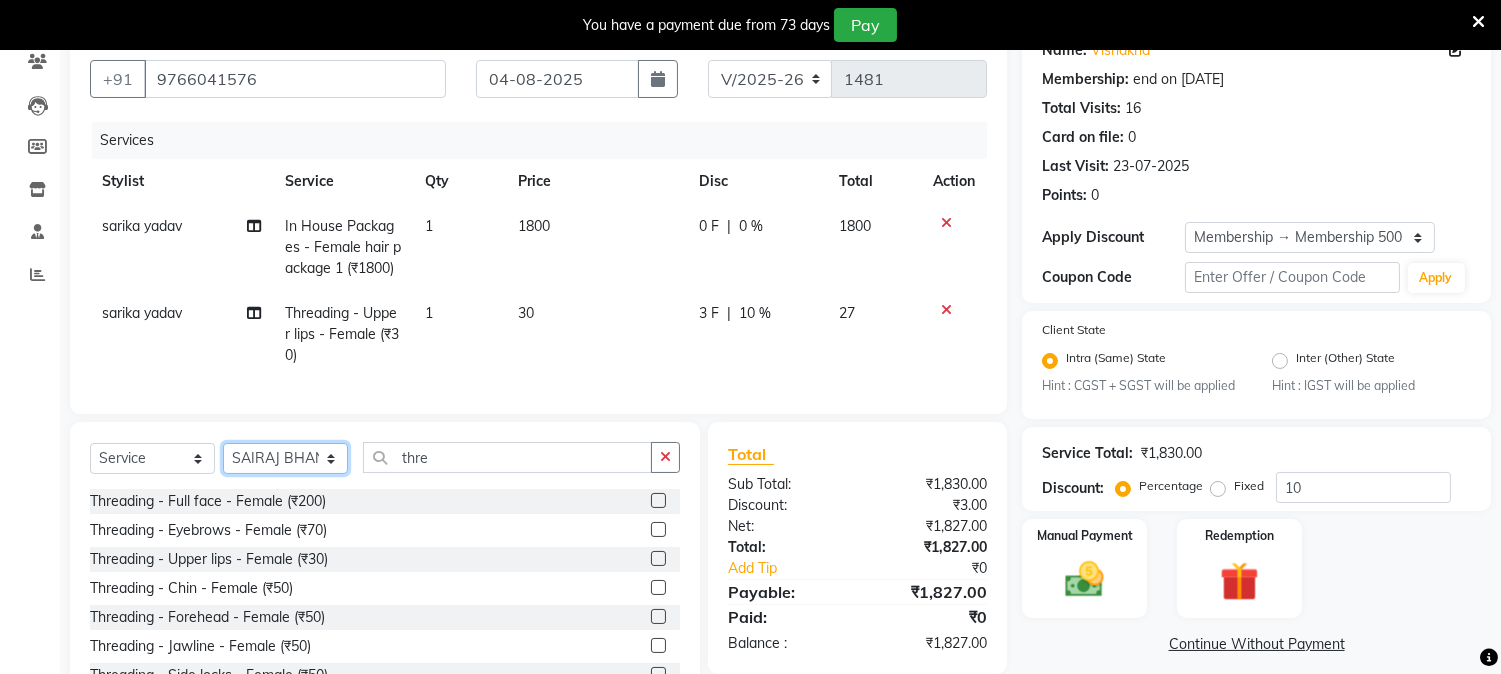 click on "Select Stylist [FIRST] [LAST] [FIRST] [LAST] [FIRST] [LAST]  Reception  [FIRST] [LAST] [FIRST] [LAST] [FIRST] Training Department [FIRST] [LAST] [FIRST] [LAST]" 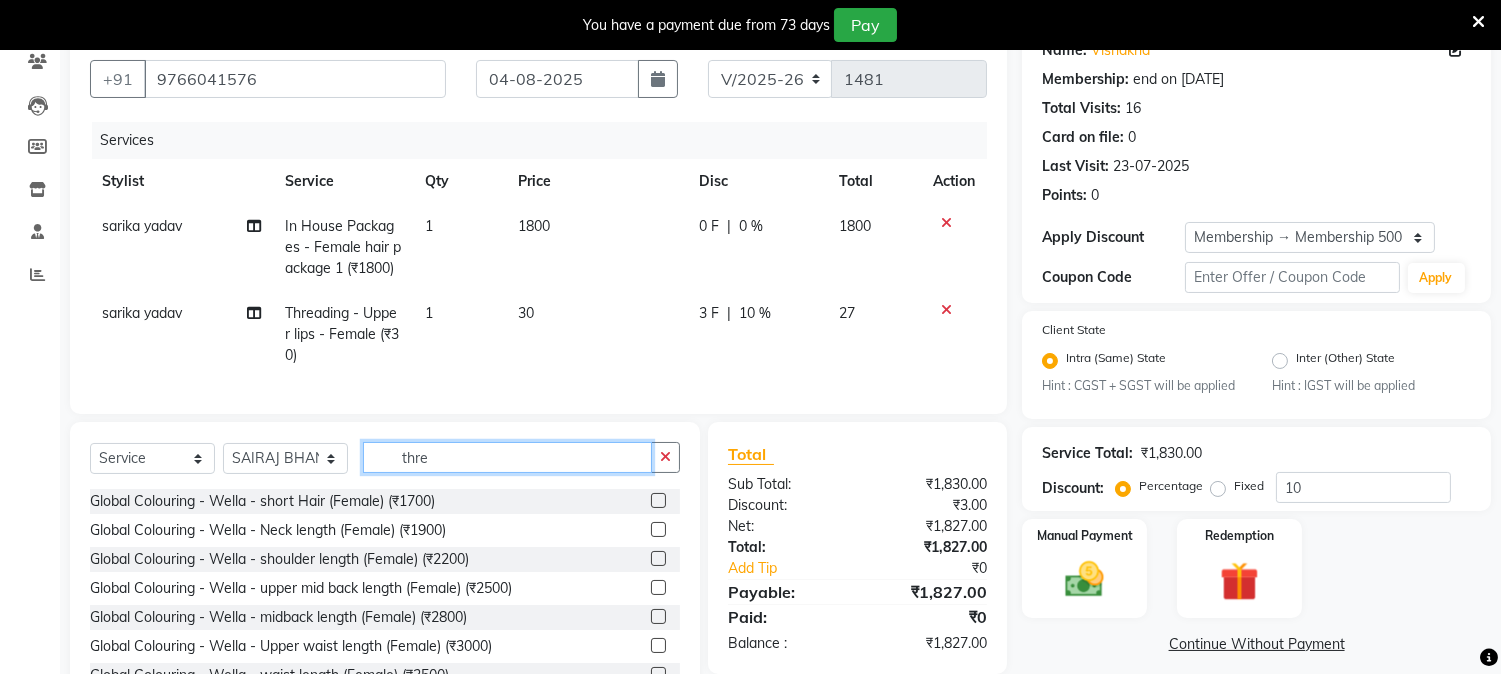 click on "thre" 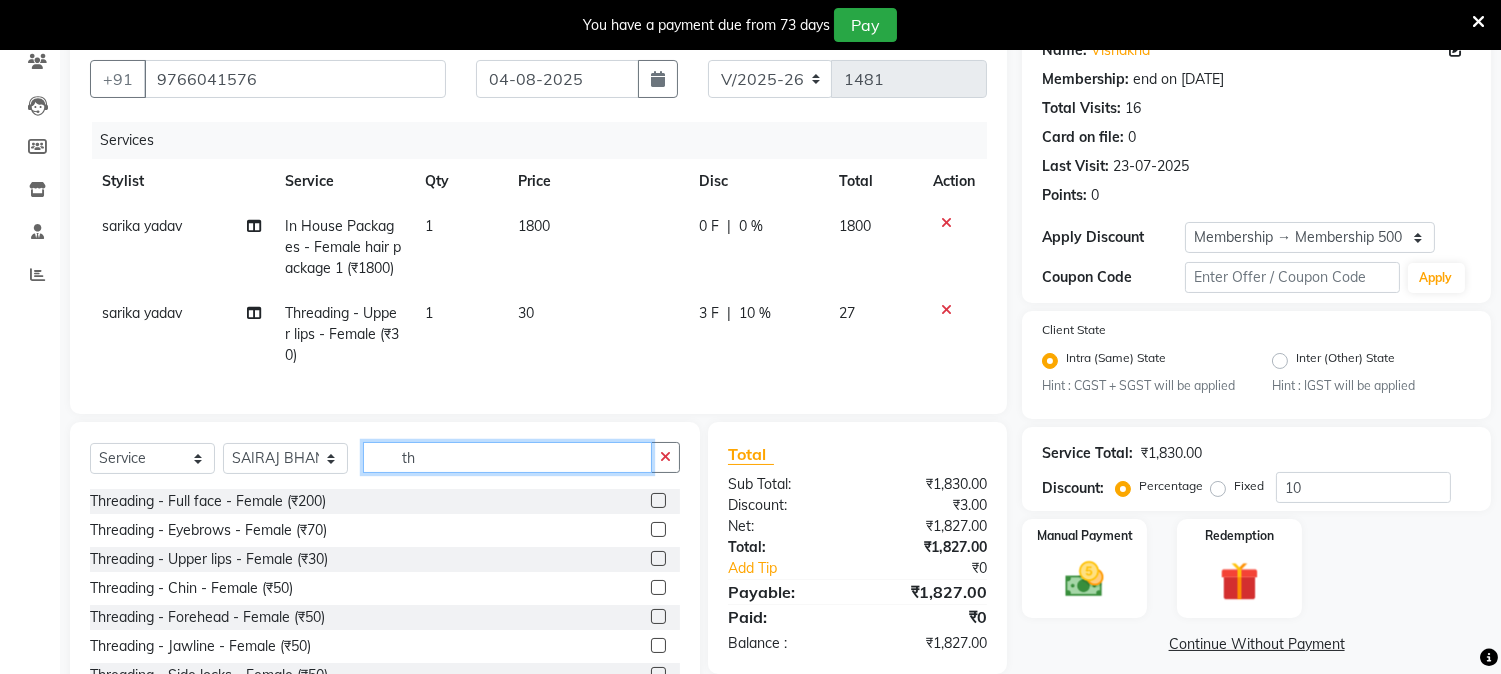 type on "t" 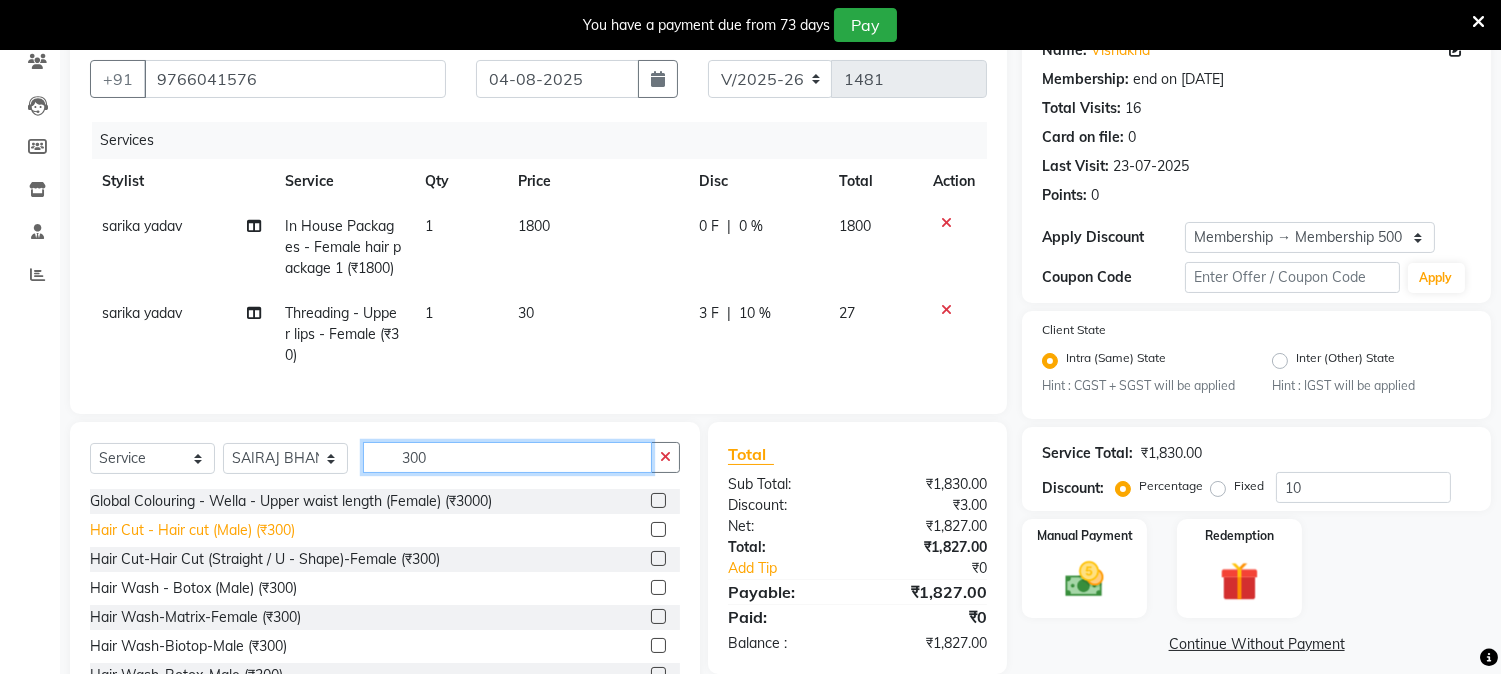 type on "300" 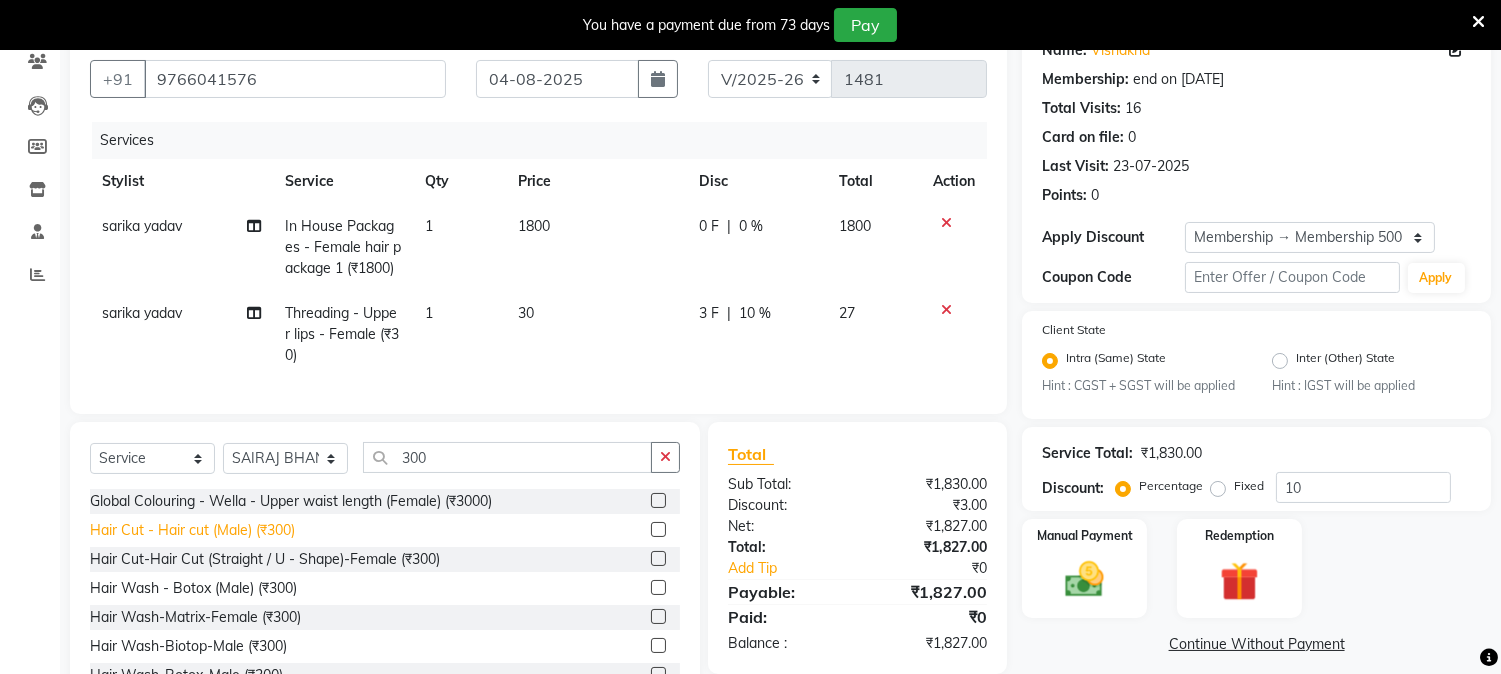click on "Hair Cut - Hair cut (Male) (₹300)" 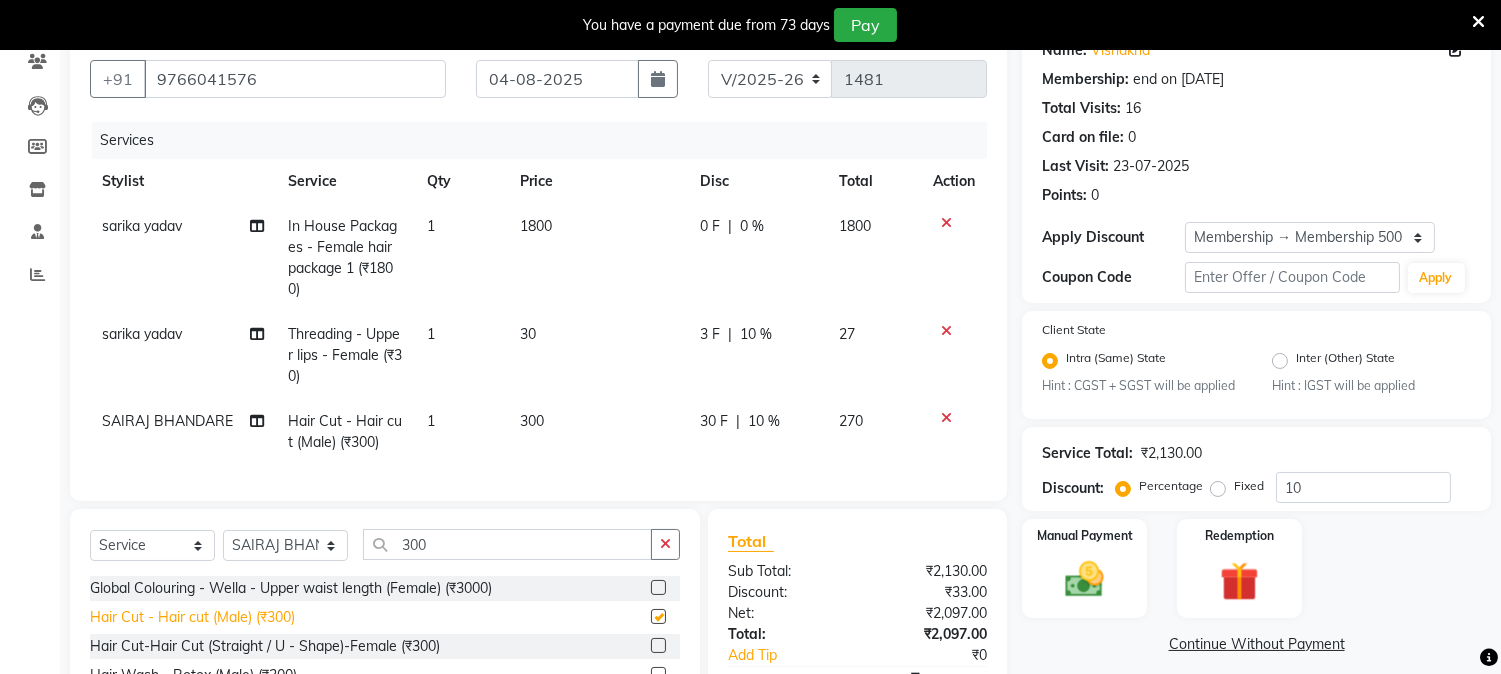 checkbox on "false" 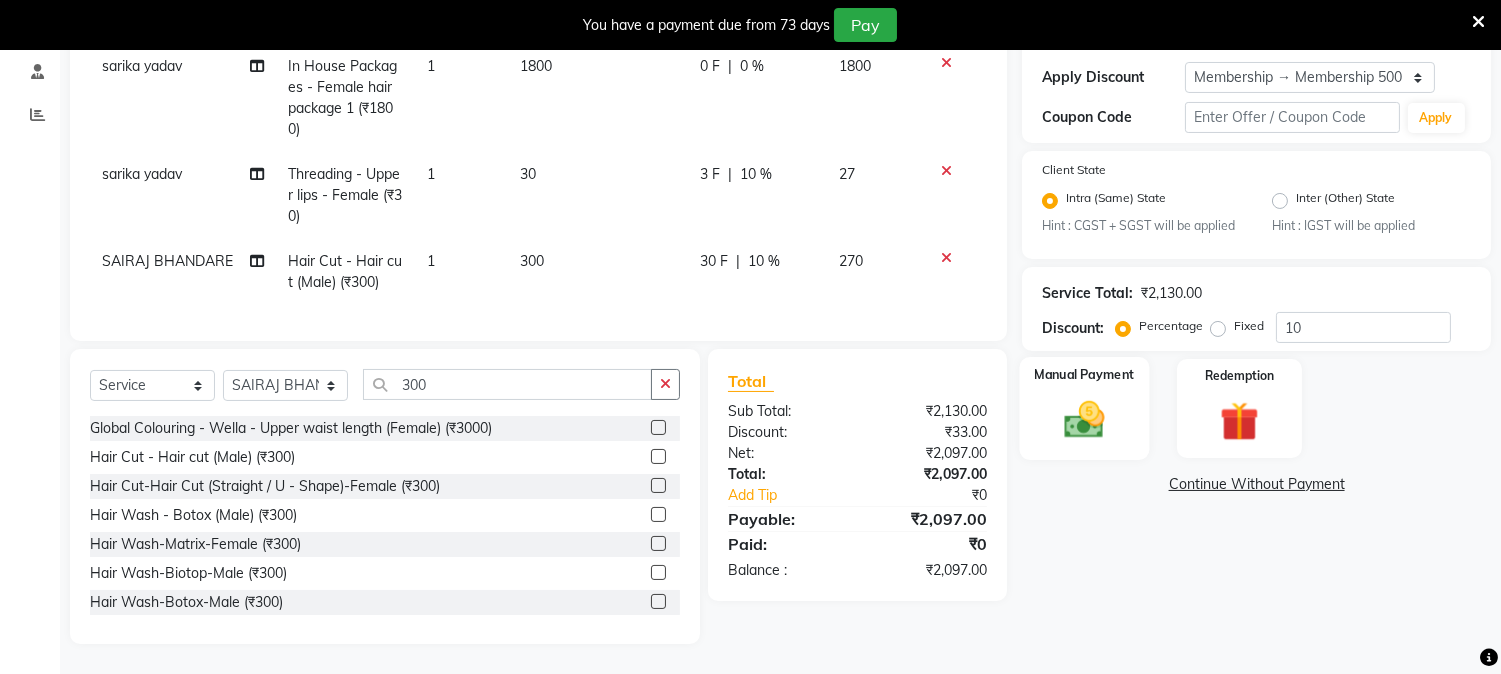scroll, scrollTop: 352, scrollLeft: 0, axis: vertical 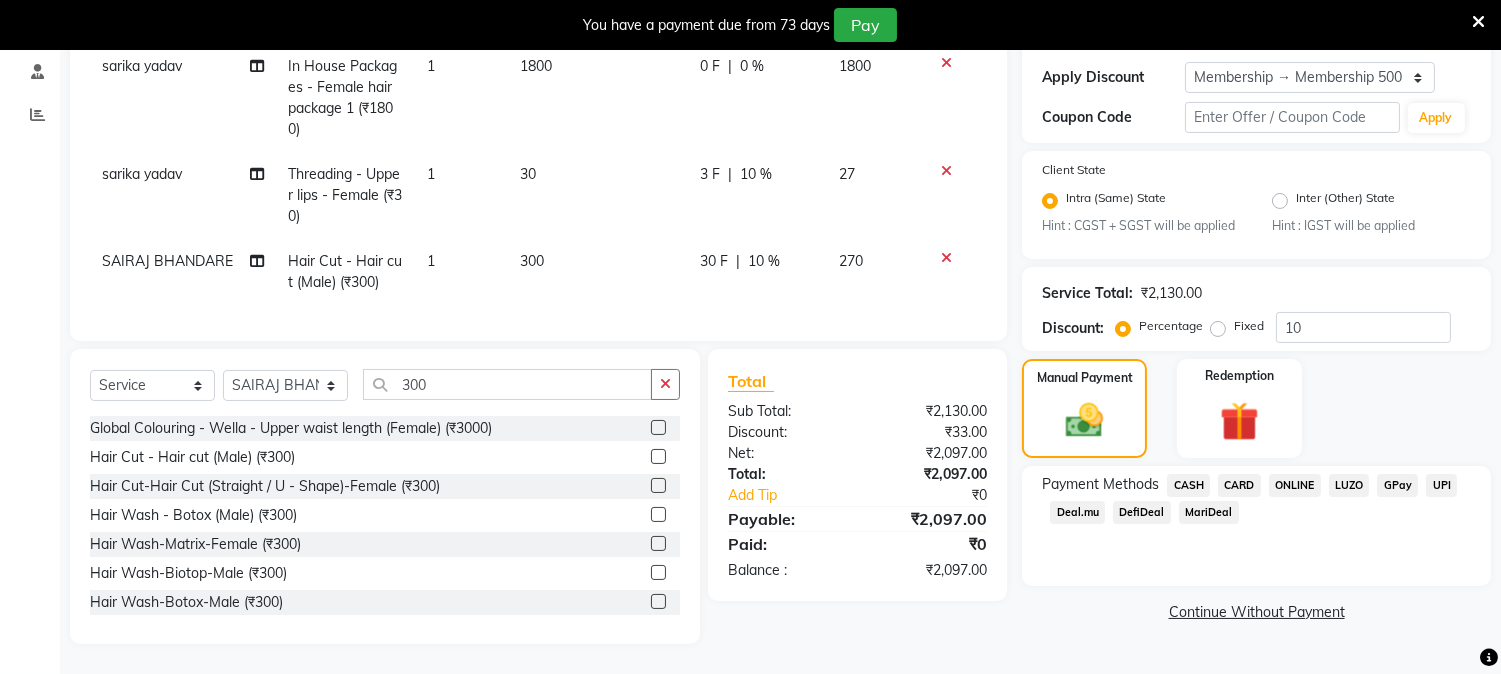 click on "ONLINE" 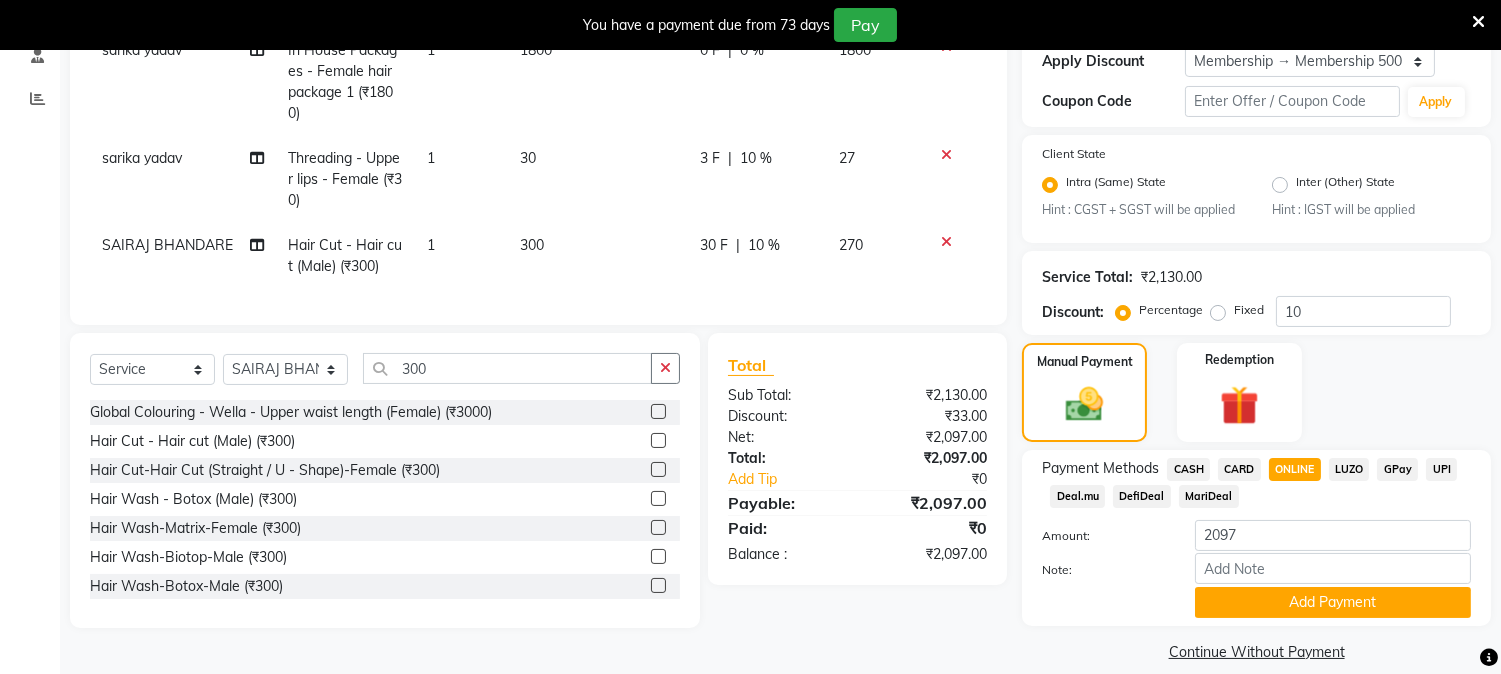 scroll, scrollTop: 375, scrollLeft: 0, axis: vertical 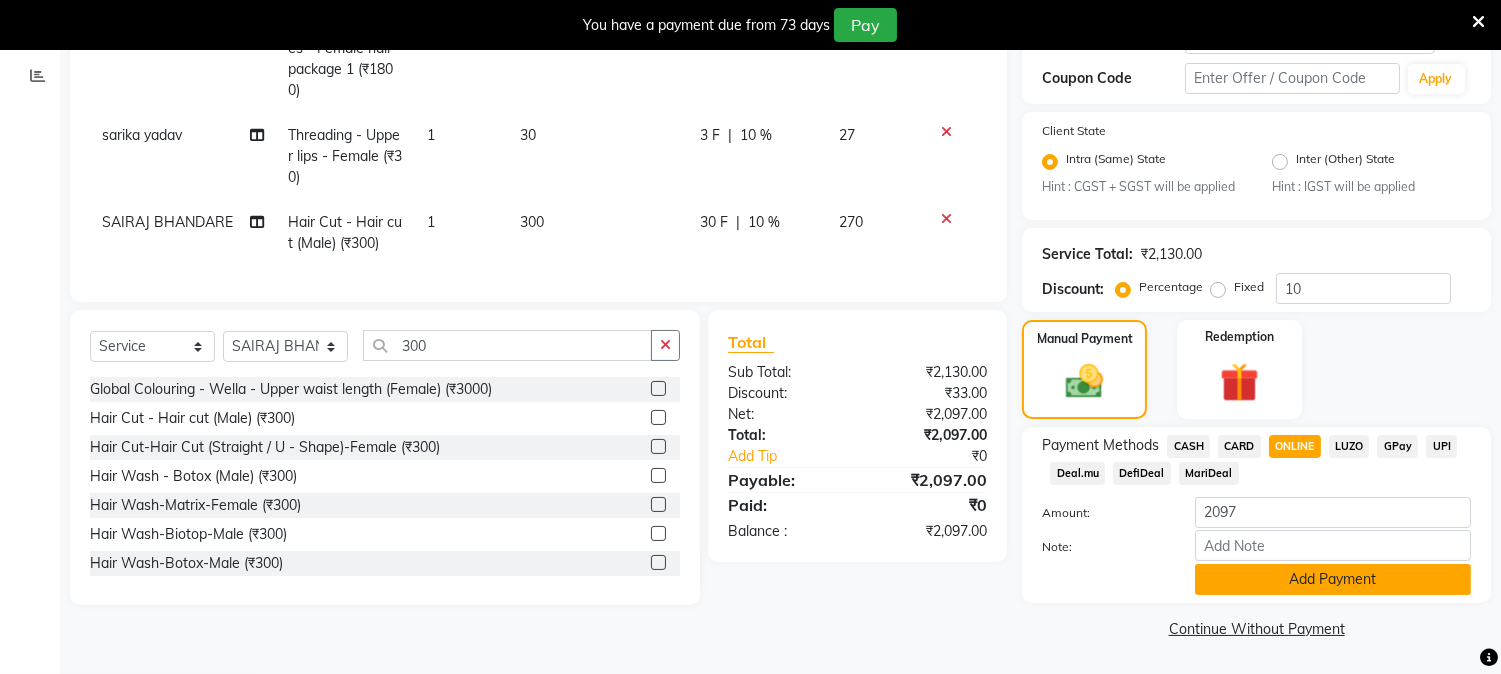 click on "Add Payment" 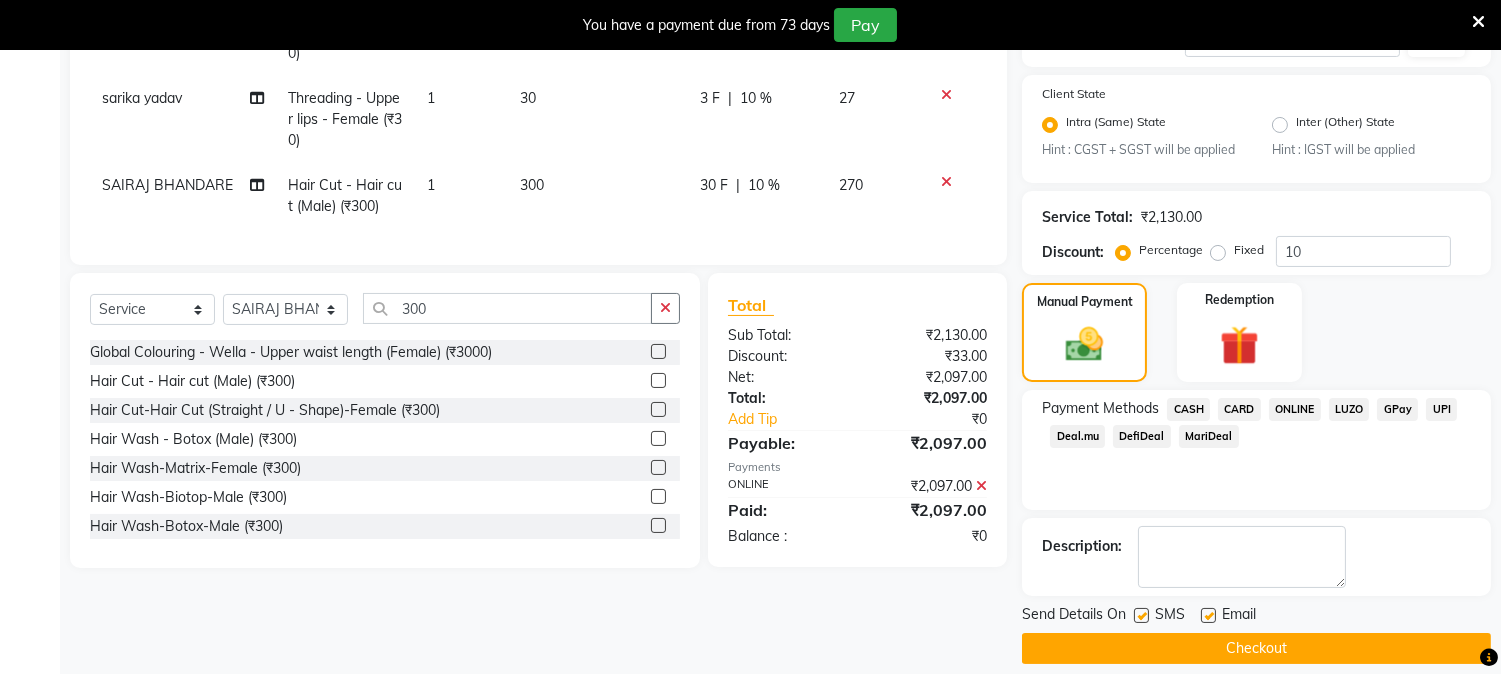 scroll, scrollTop: 432, scrollLeft: 0, axis: vertical 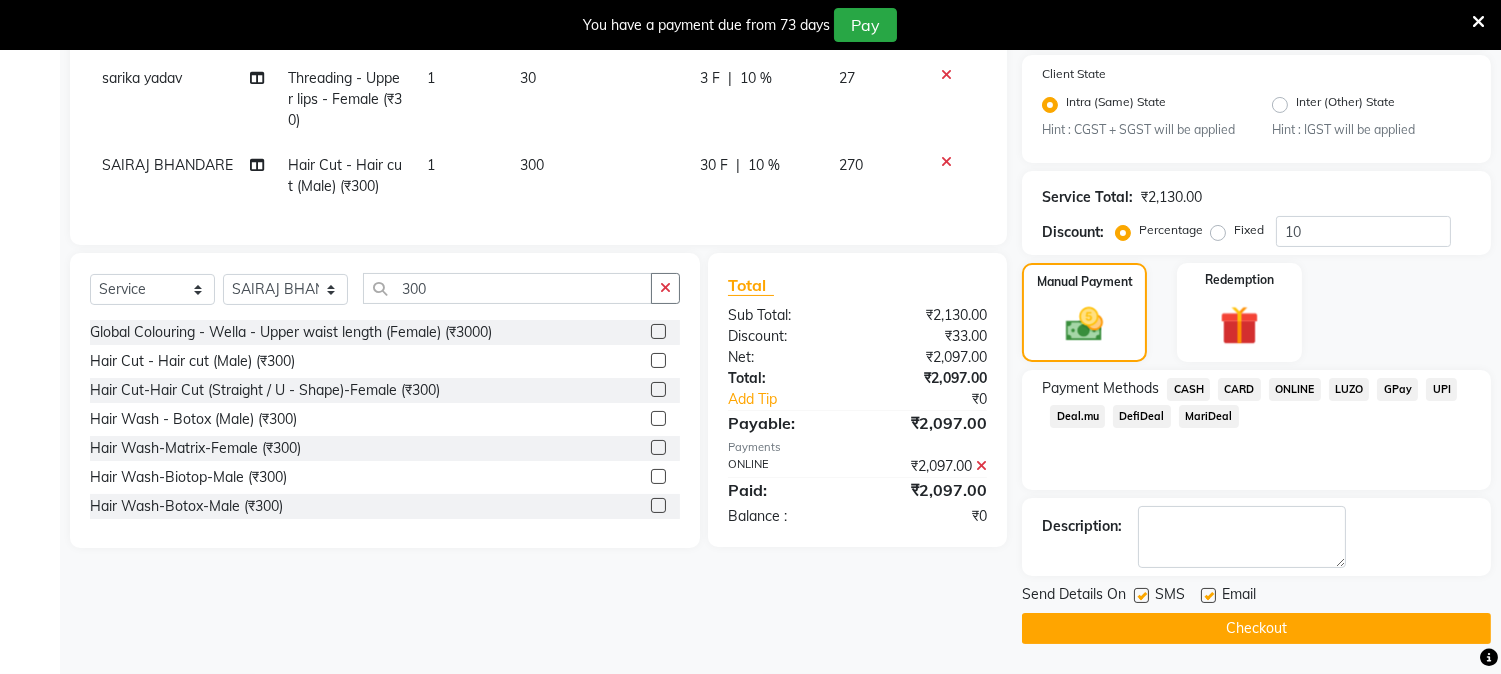 click on "Checkout" 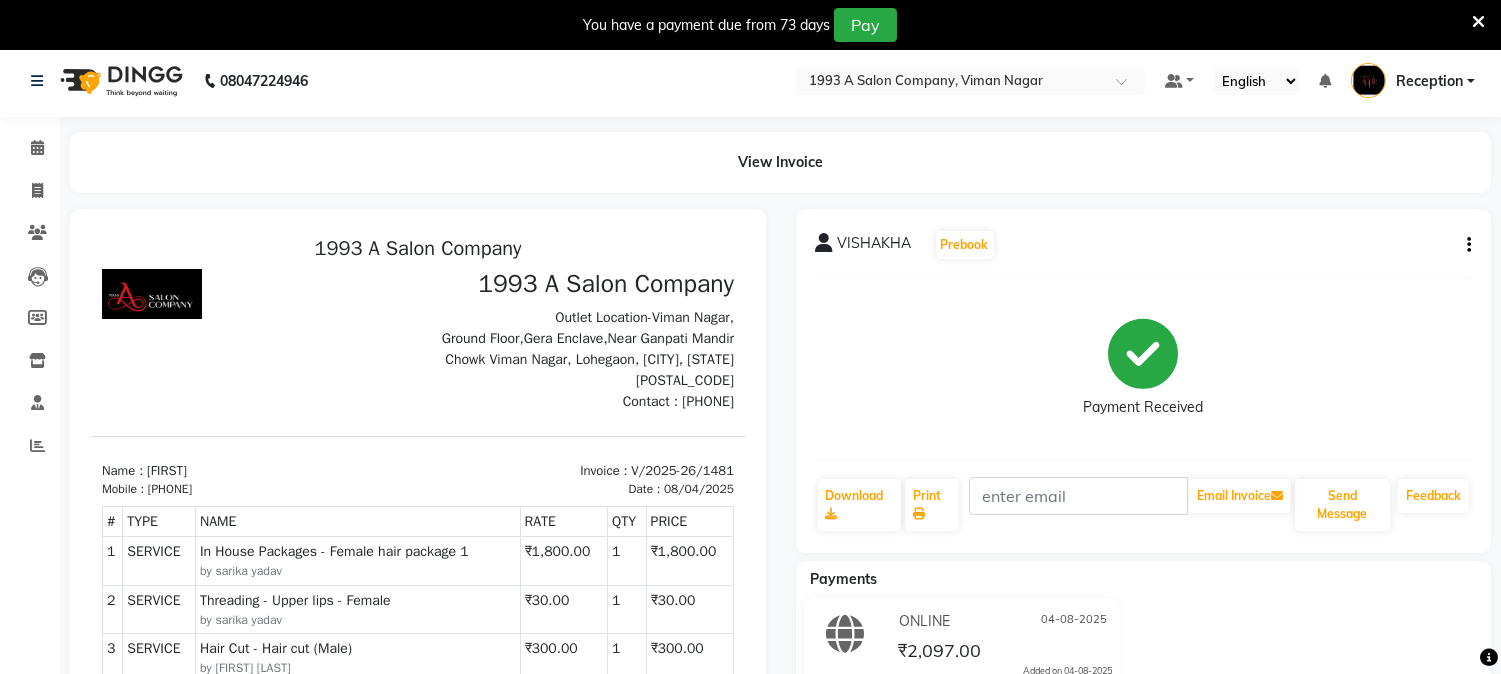 scroll, scrollTop: 0, scrollLeft: 0, axis: both 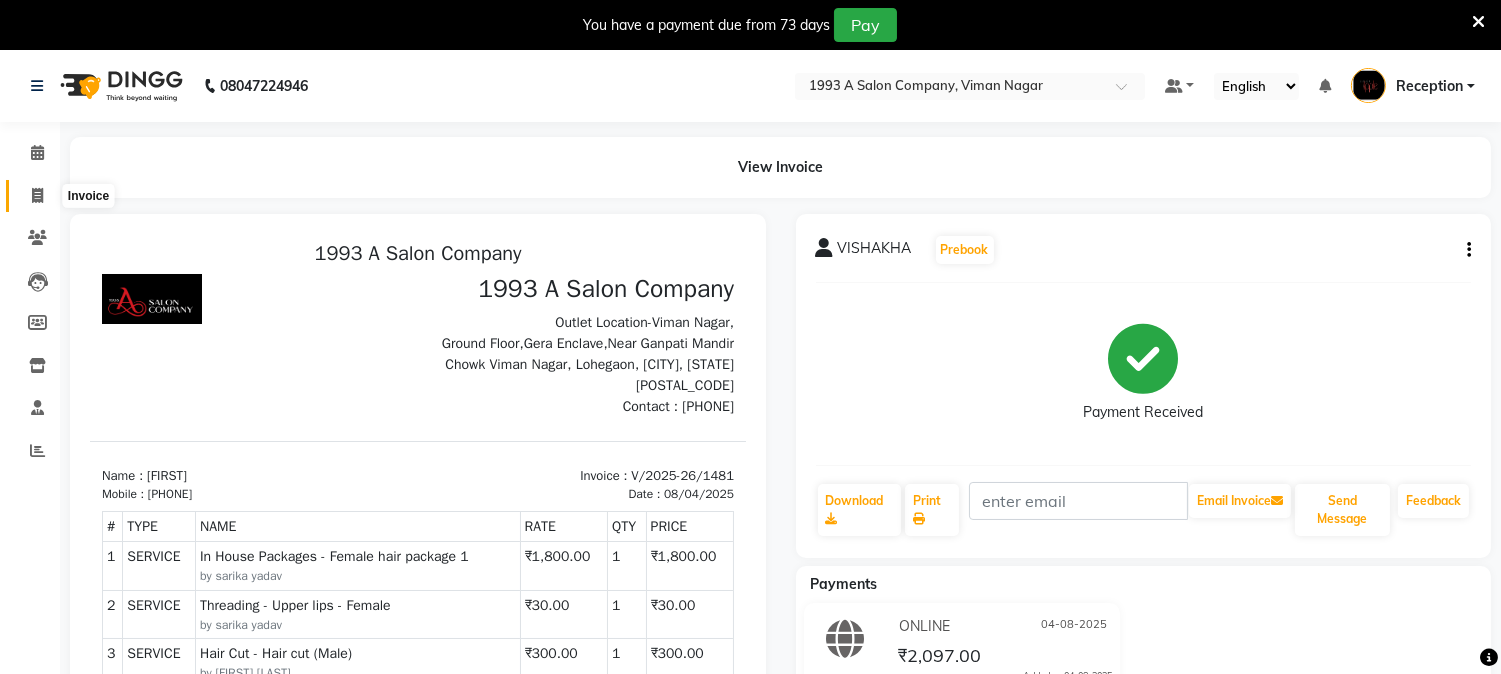 click 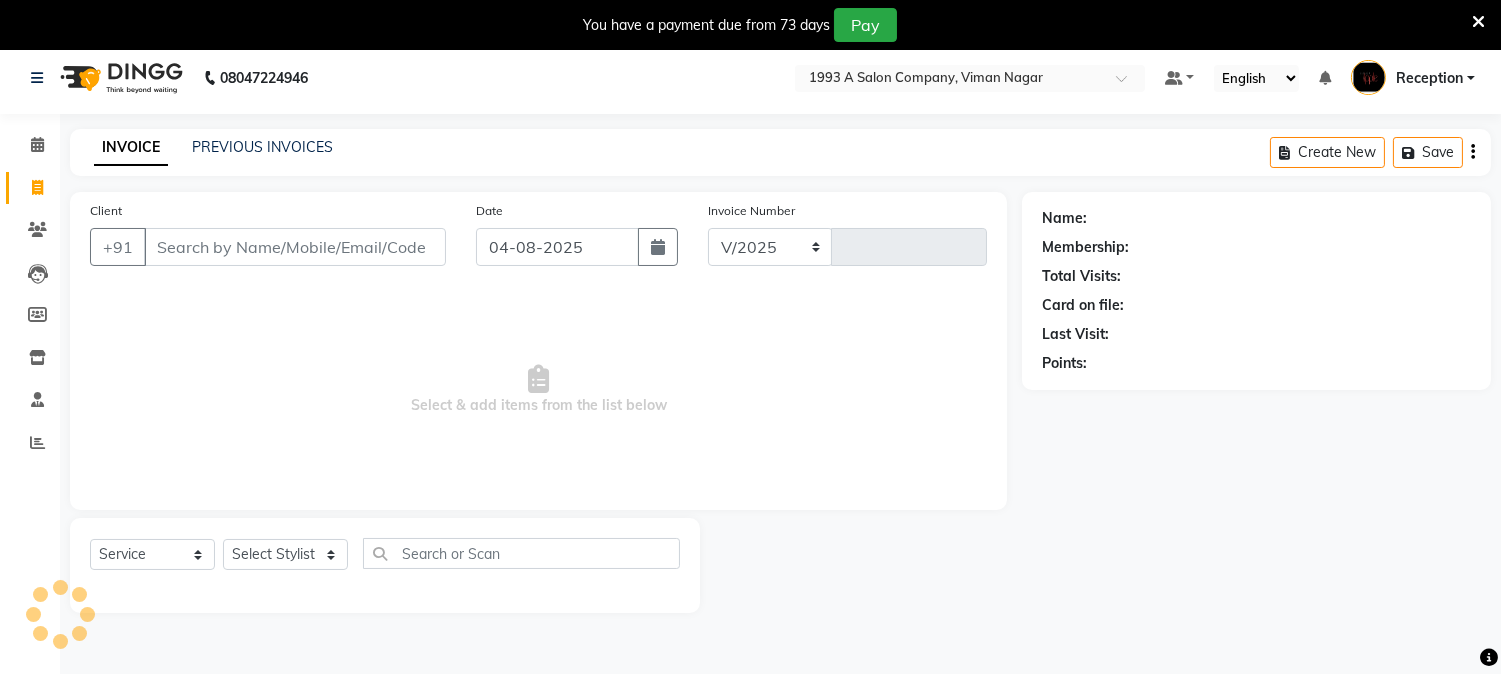 select on "144" 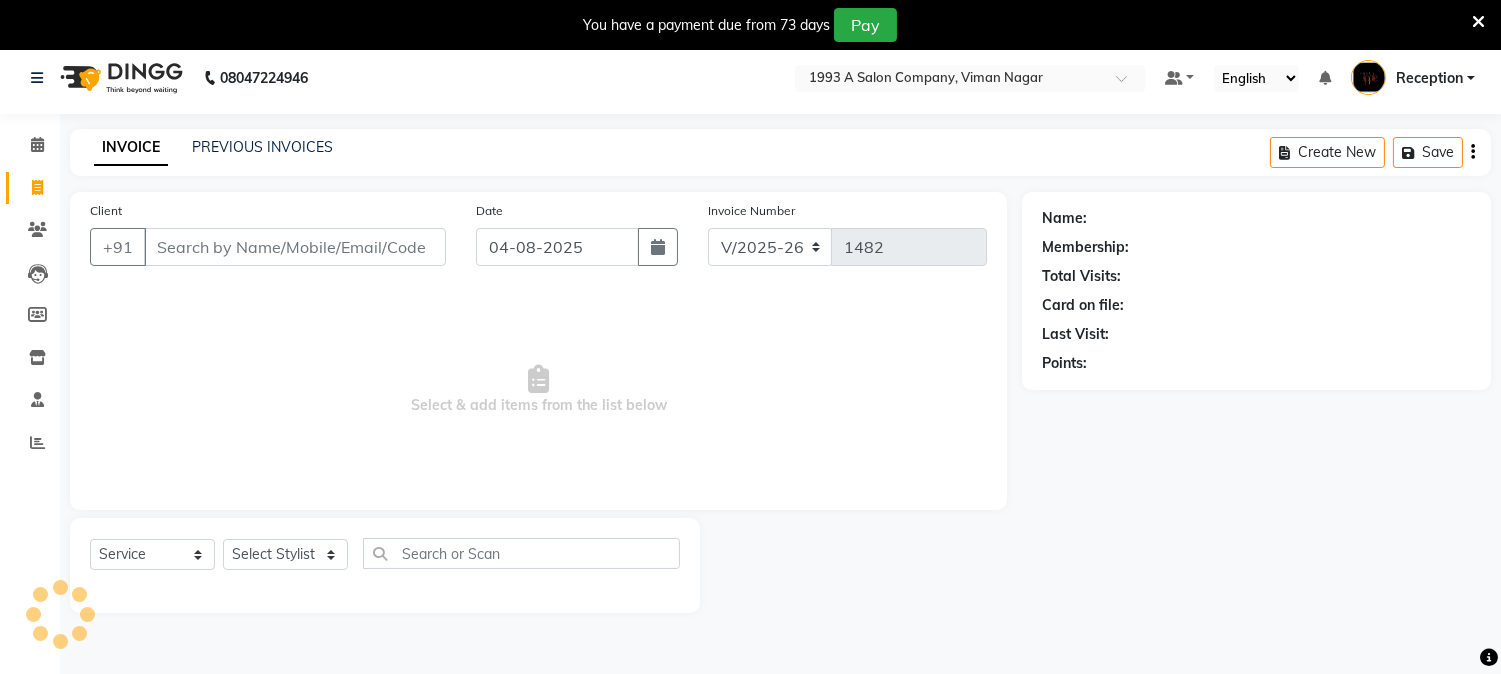 scroll, scrollTop: 50, scrollLeft: 0, axis: vertical 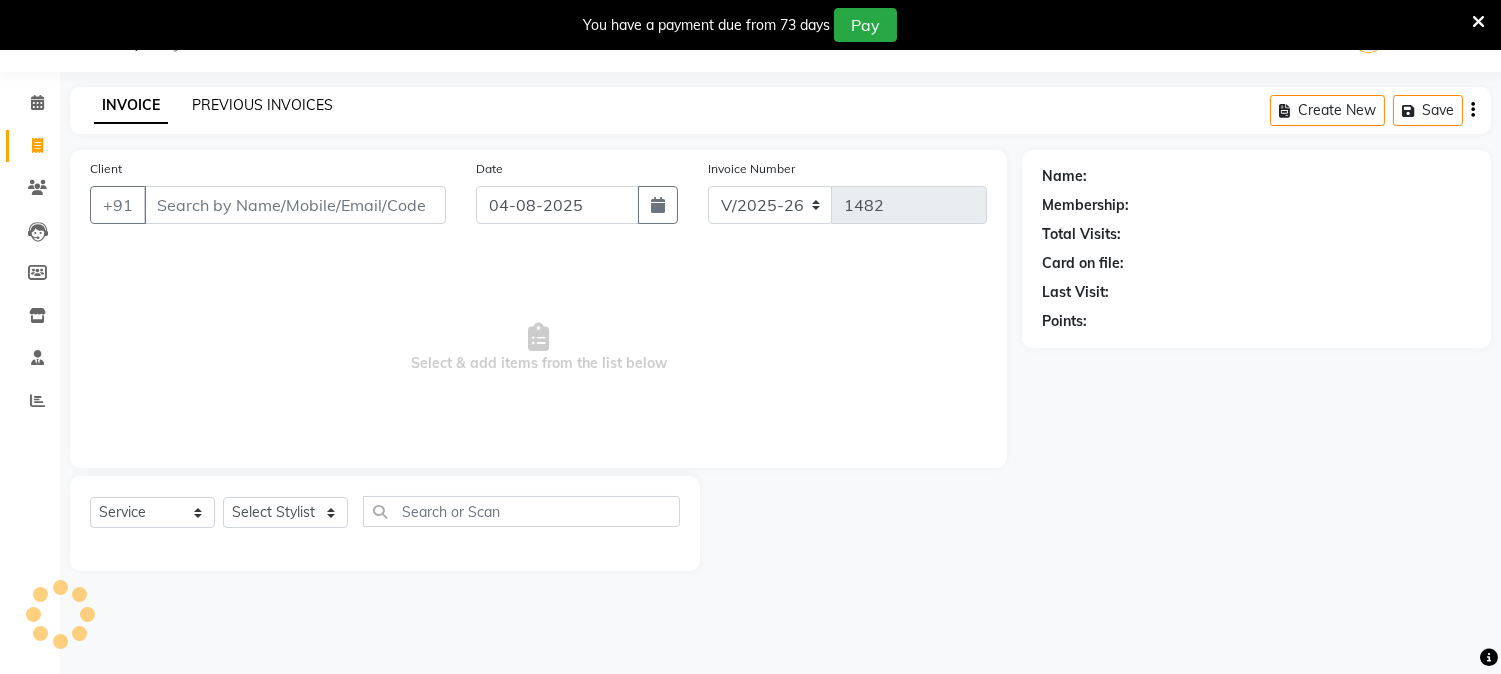 click on "PREVIOUS INVOICES" 